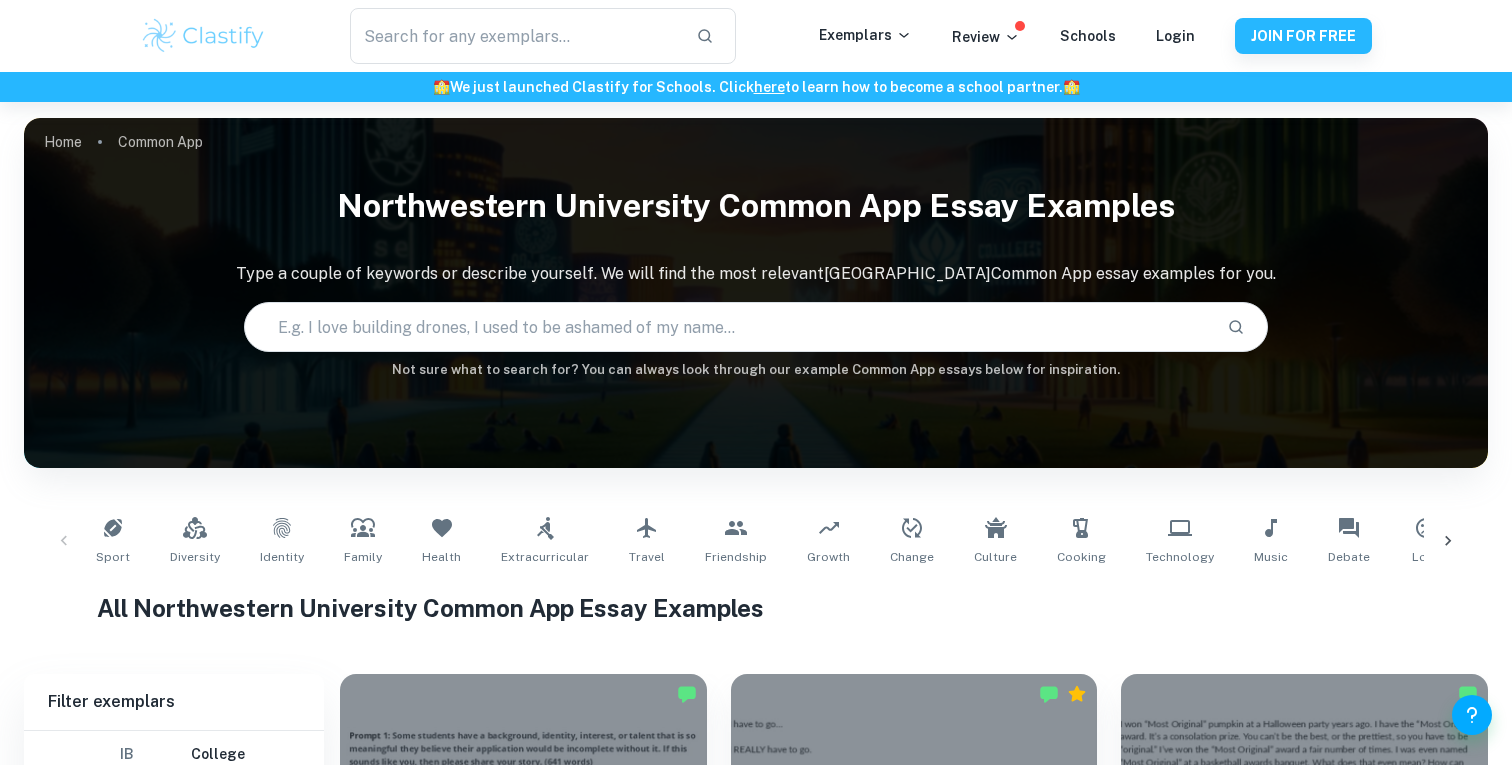 scroll, scrollTop: 469, scrollLeft: 0, axis: vertical 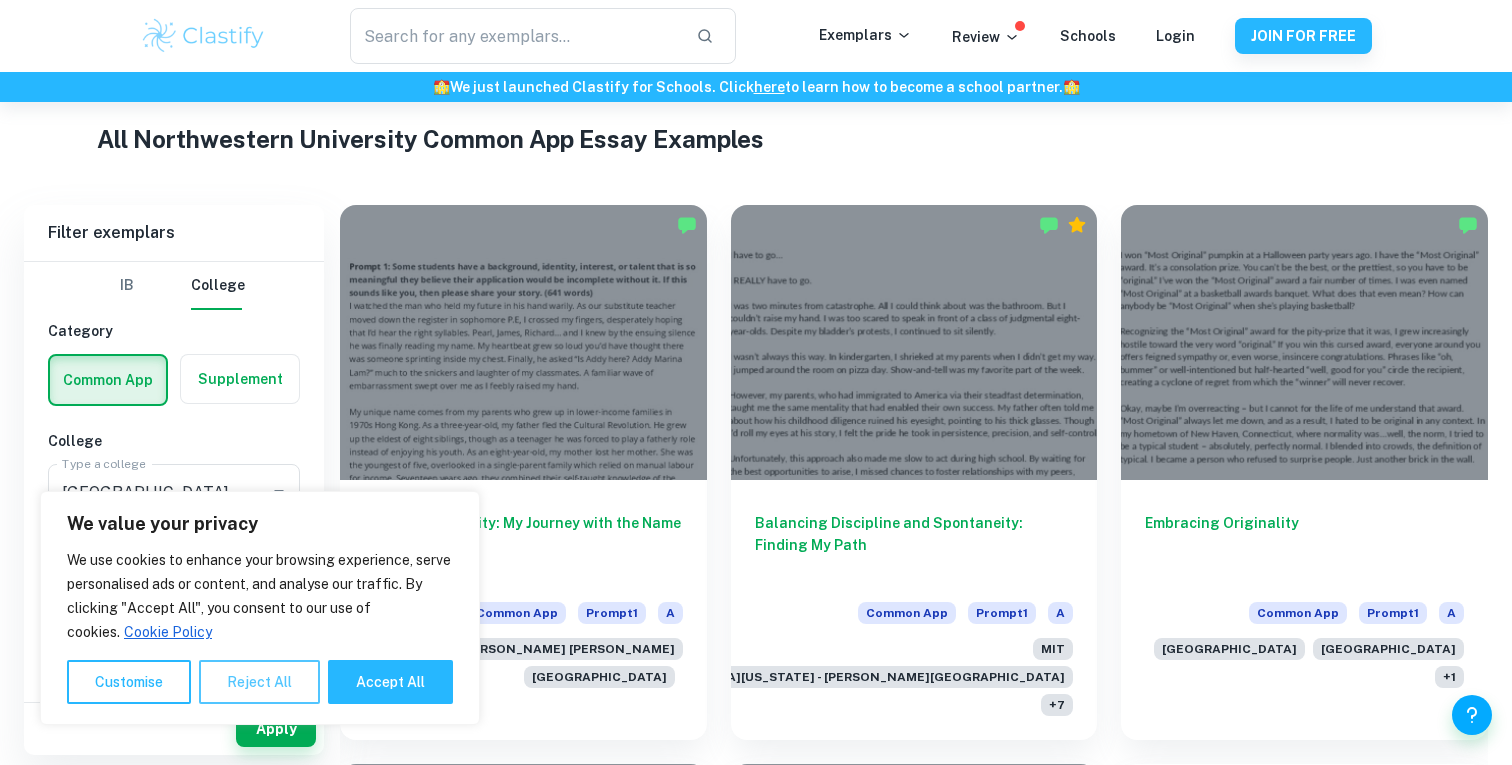 click on "Reject All" at bounding box center [259, 682] 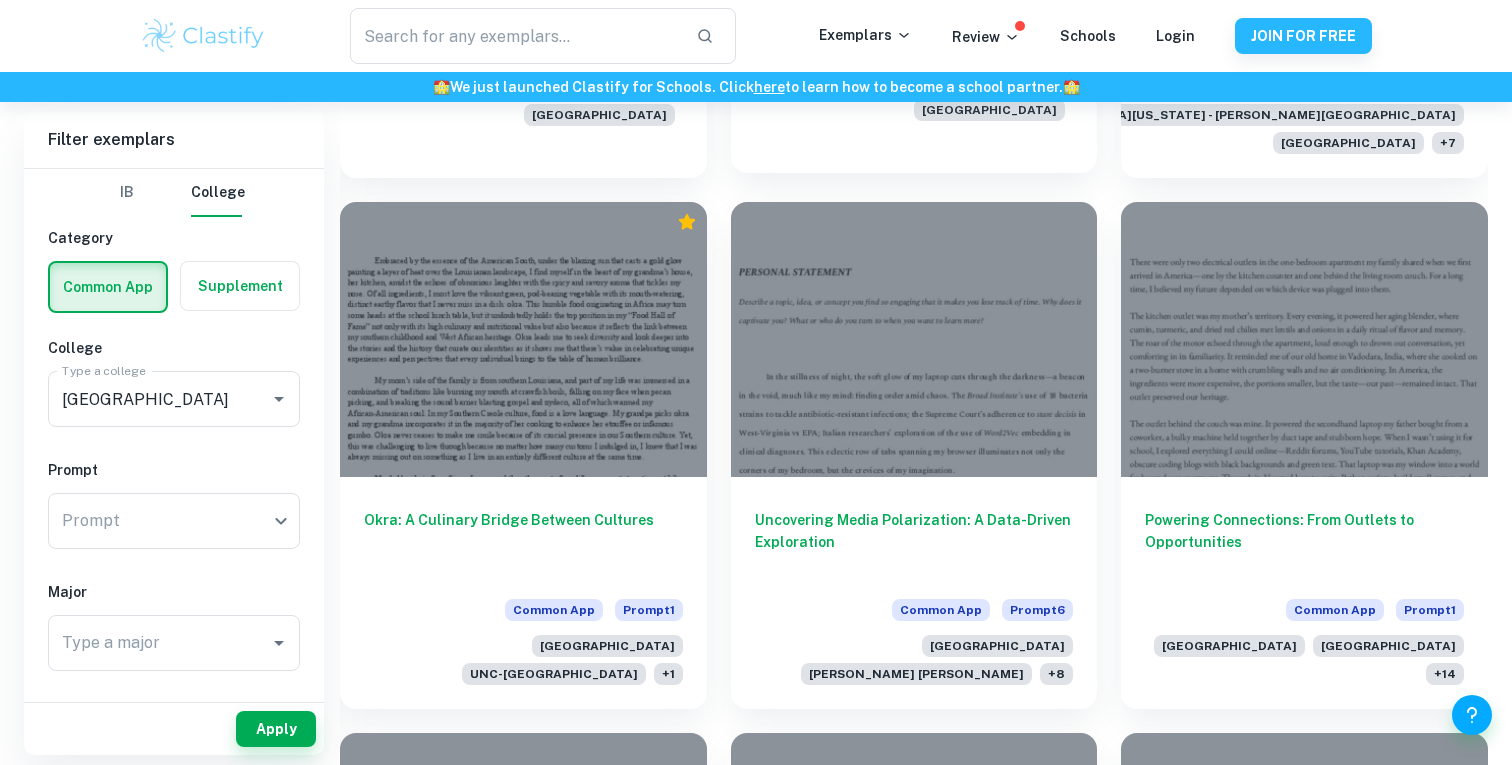 scroll, scrollTop: 2661, scrollLeft: 0, axis: vertical 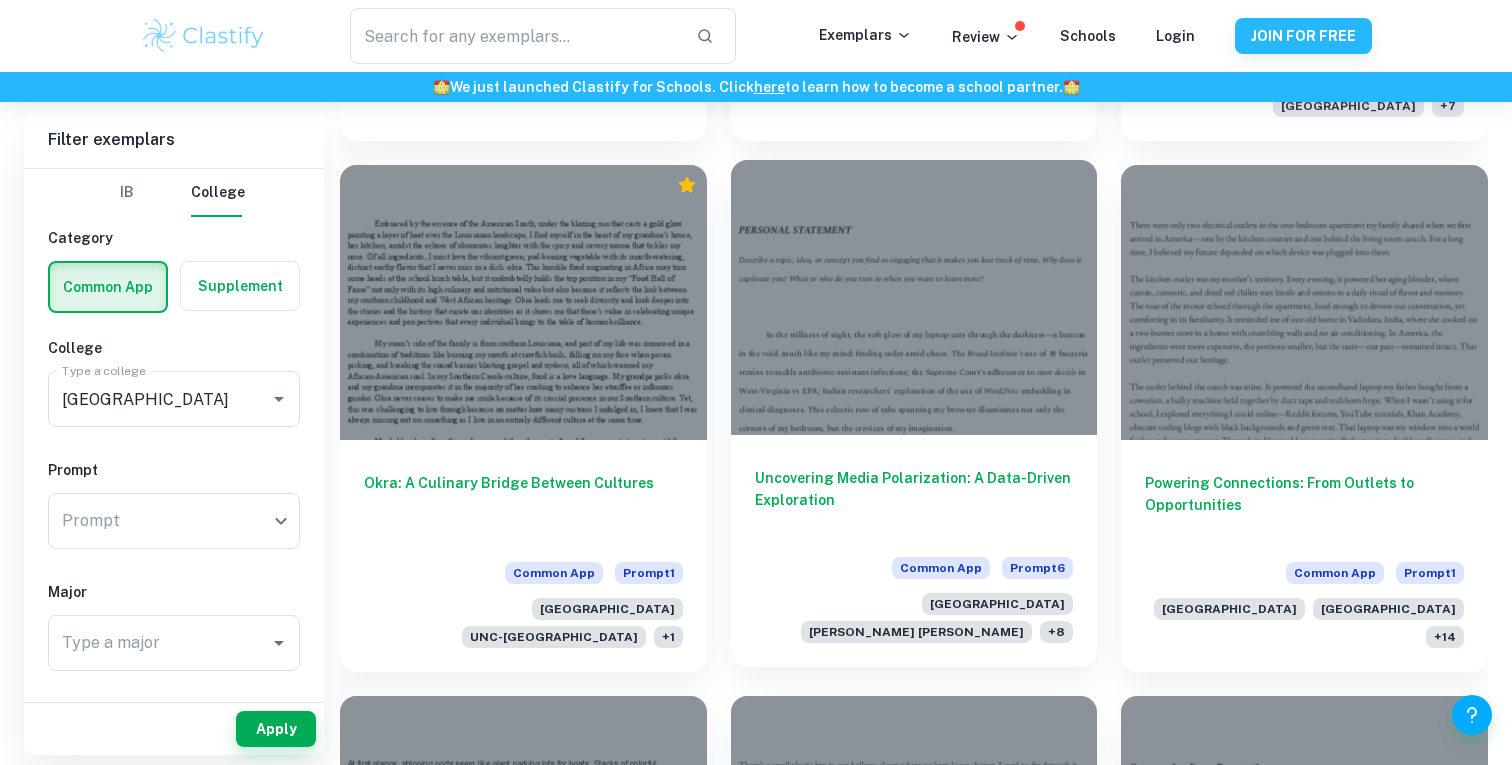 click on "Uncovering Media Polarization: A Data-Driven Exploration" at bounding box center (914, 500) 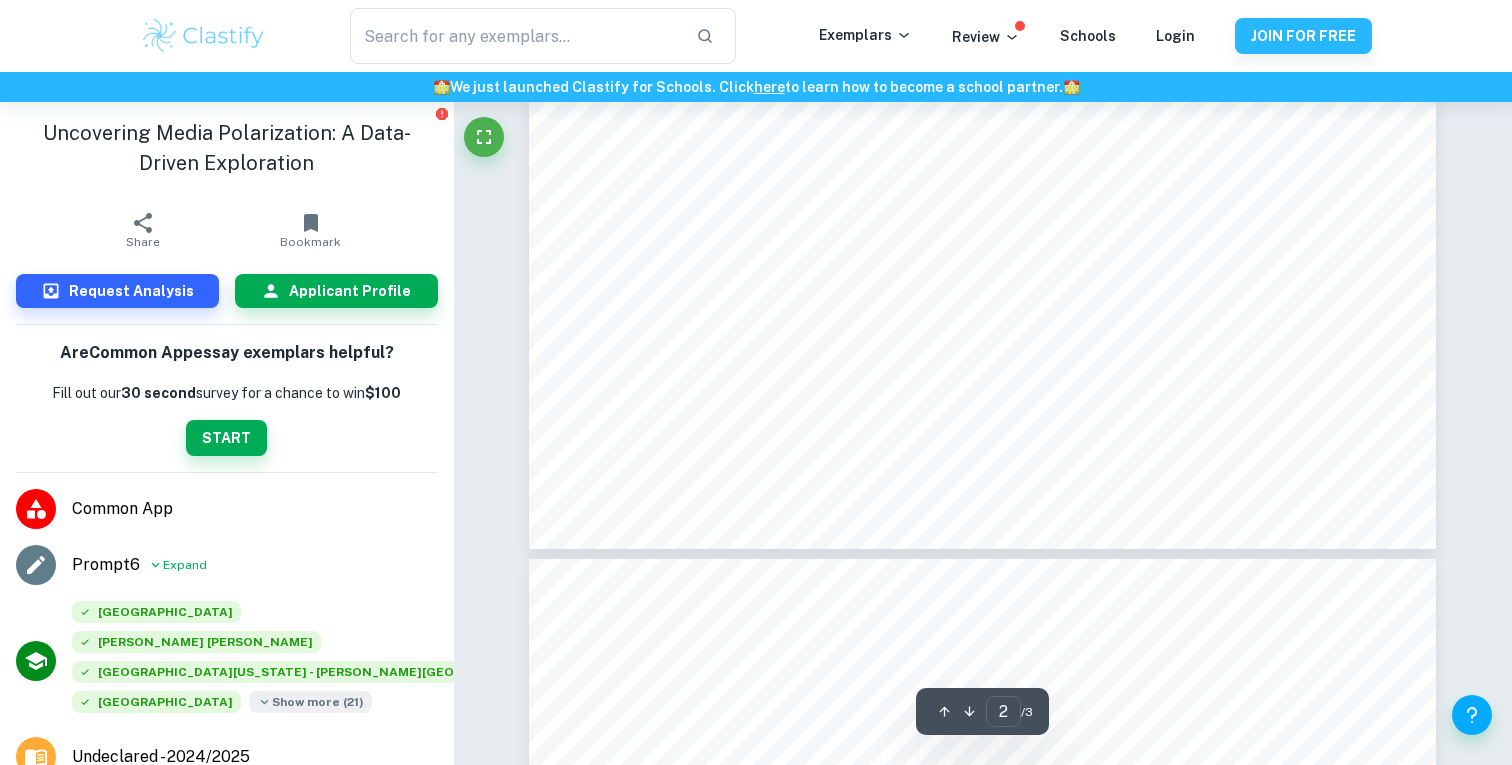 scroll, scrollTop: 2083, scrollLeft: 0, axis: vertical 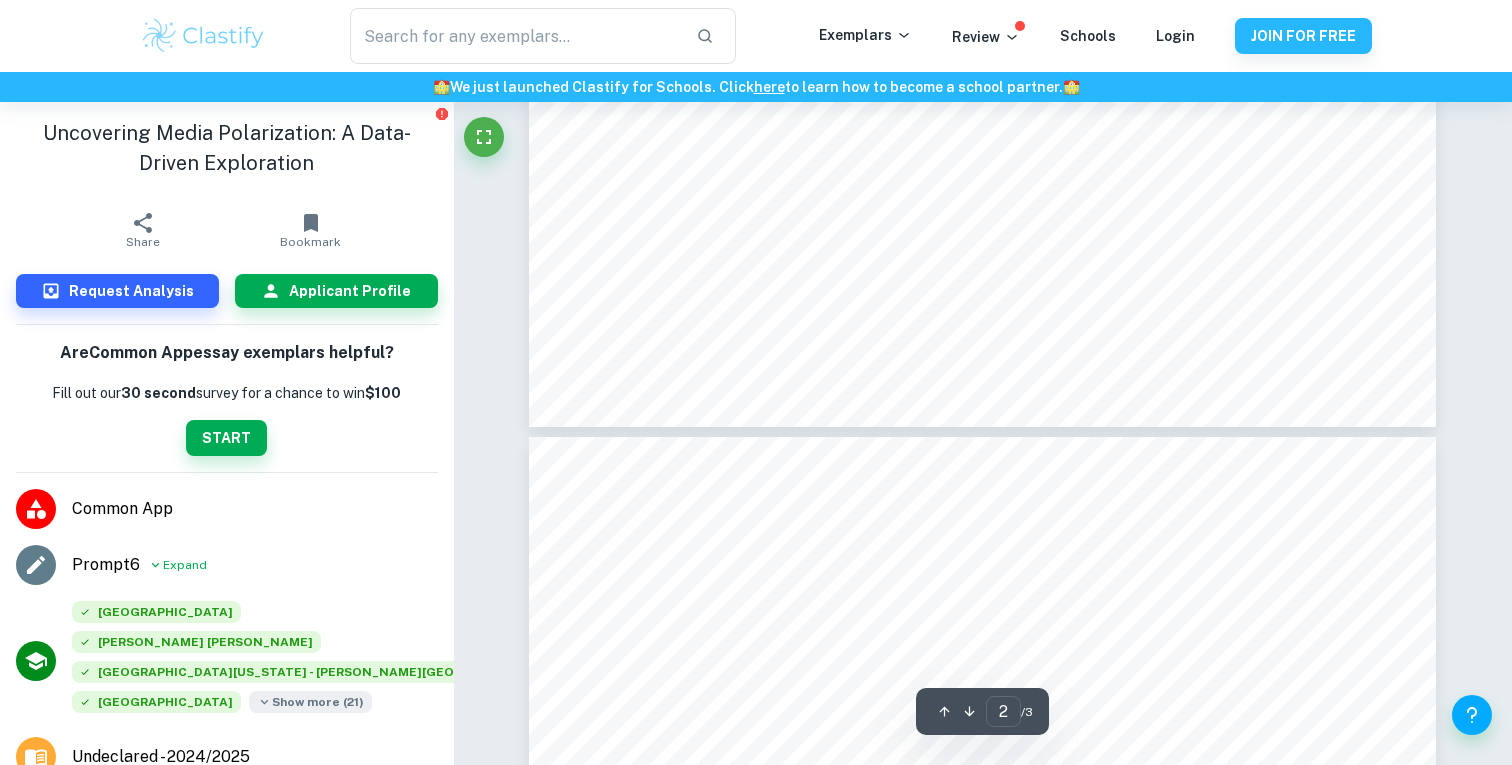 type on "3" 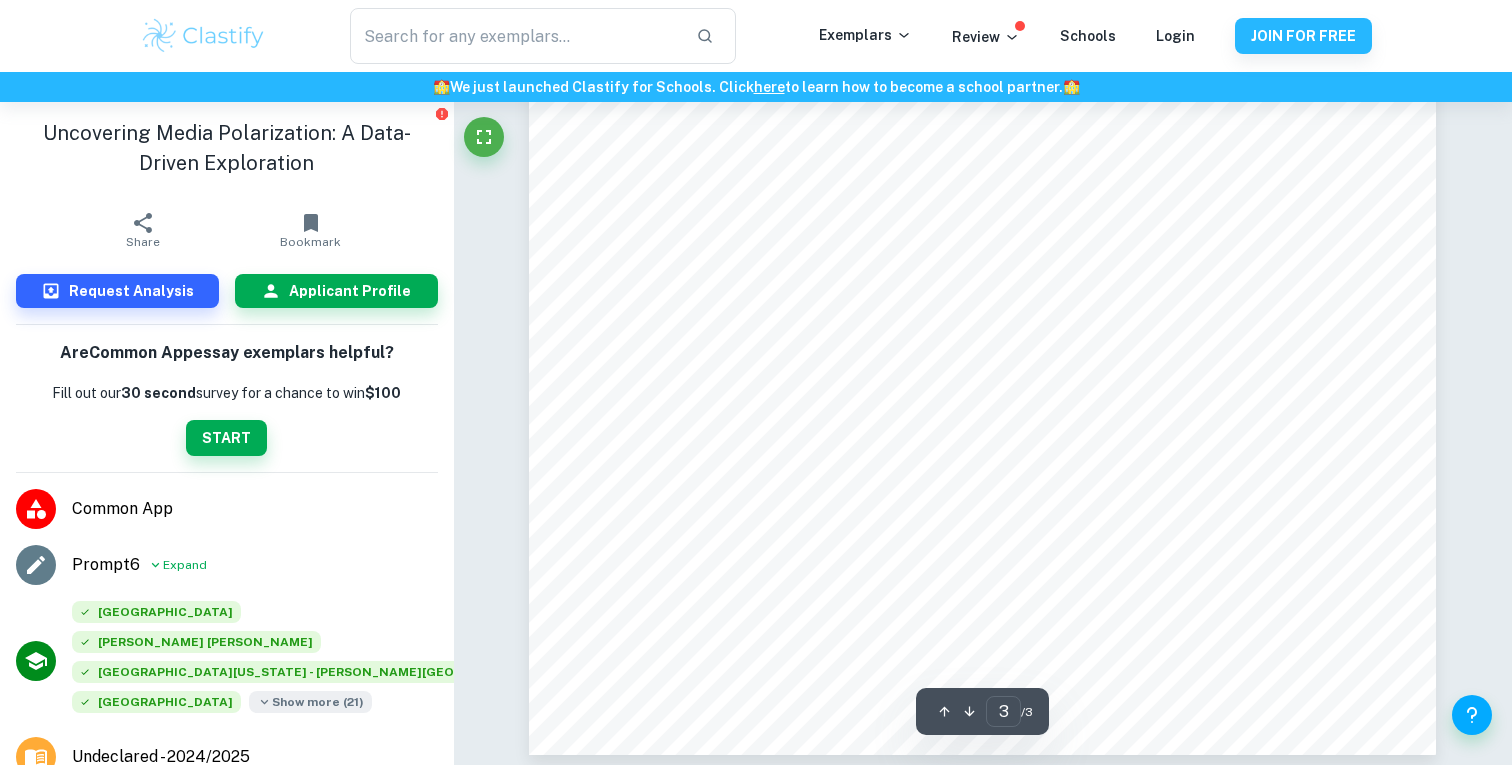 scroll, scrollTop: 3065, scrollLeft: 0, axis: vertical 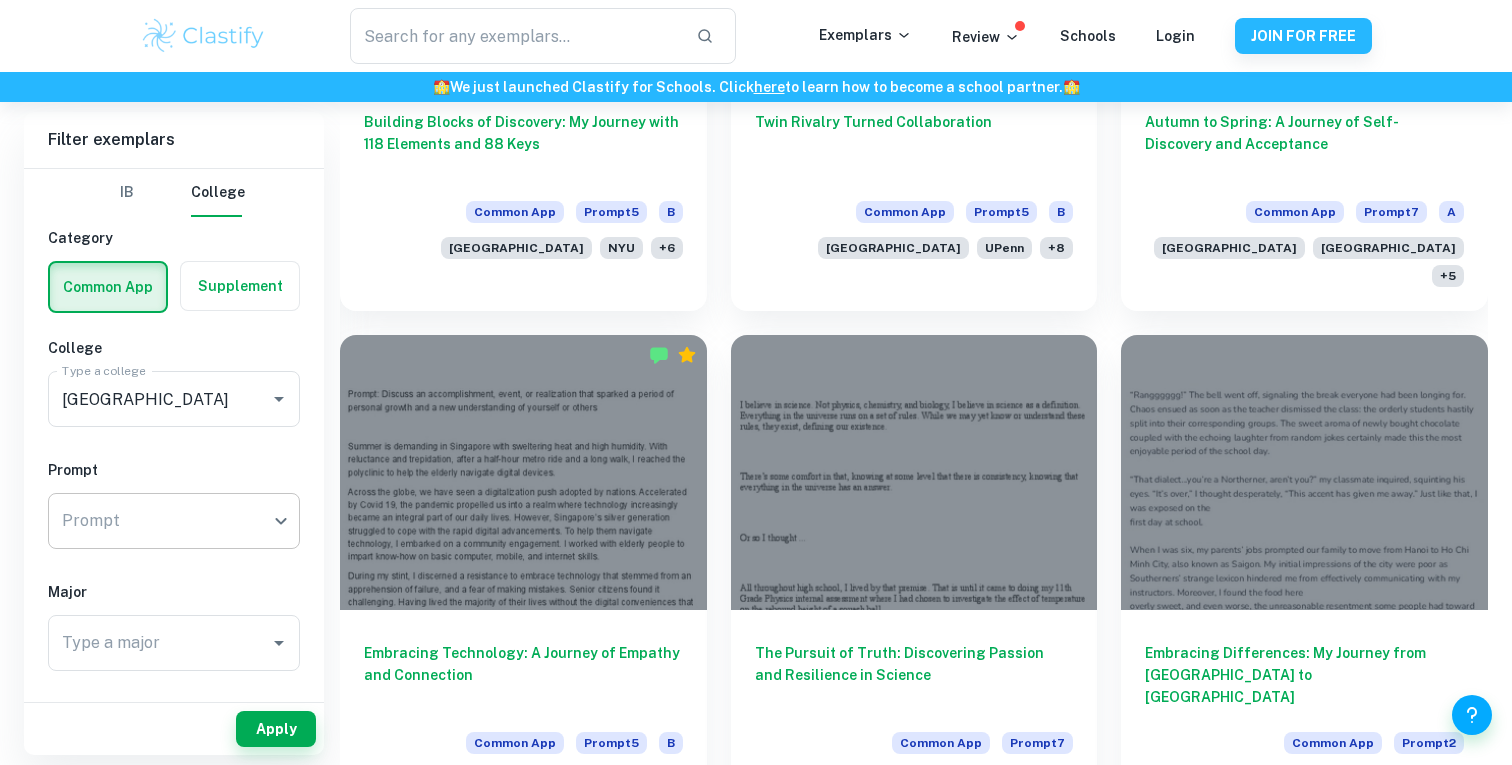 click on "We value your privacy We use cookies to enhance your browsing experience, serve personalised ads or content, and analyse our traffic. By clicking "Accept All", you consent to our use of cookies.   Cookie Policy Customise   Reject All   Accept All   Customise Consent Preferences   We use cookies to help you navigate efficiently and perform certain functions. You will find detailed information about all cookies under each consent category below. The cookies that are categorised as "Necessary" are stored on your browser as they are essential for enabling the basic functionalities of the site. ...  Show more For more information on how Google's third-party cookies operate and handle your data, see:   Google Privacy Policy Necessary Always Active Necessary cookies are required to enable the basic features of this site, such as providing secure log-in or adjusting your consent preferences. These cookies do not store any personally identifiable data. Functional Analytics Performance Advertisement Uncategorised" at bounding box center [756, -1476] 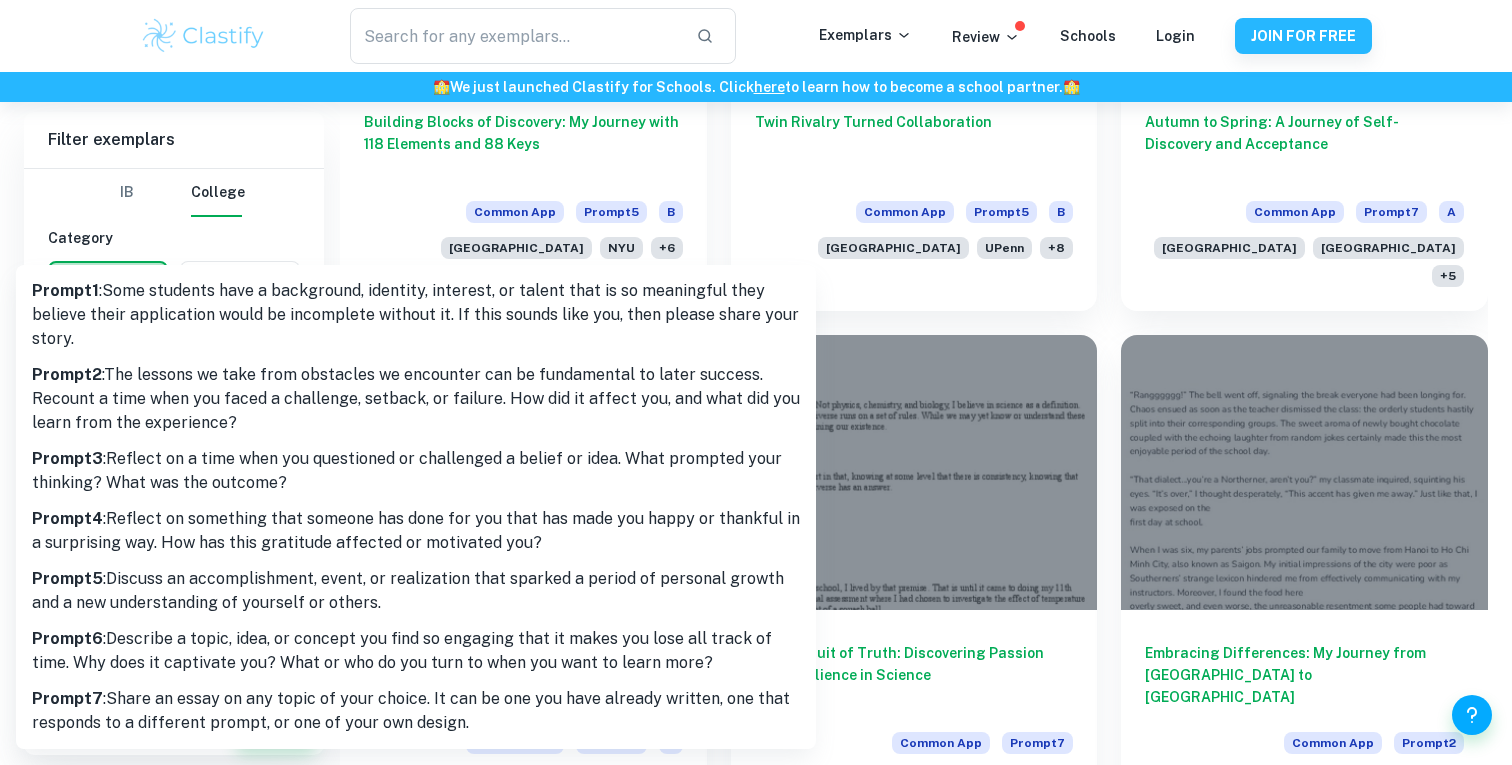 scroll, scrollTop: 1974, scrollLeft: 0, axis: vertical 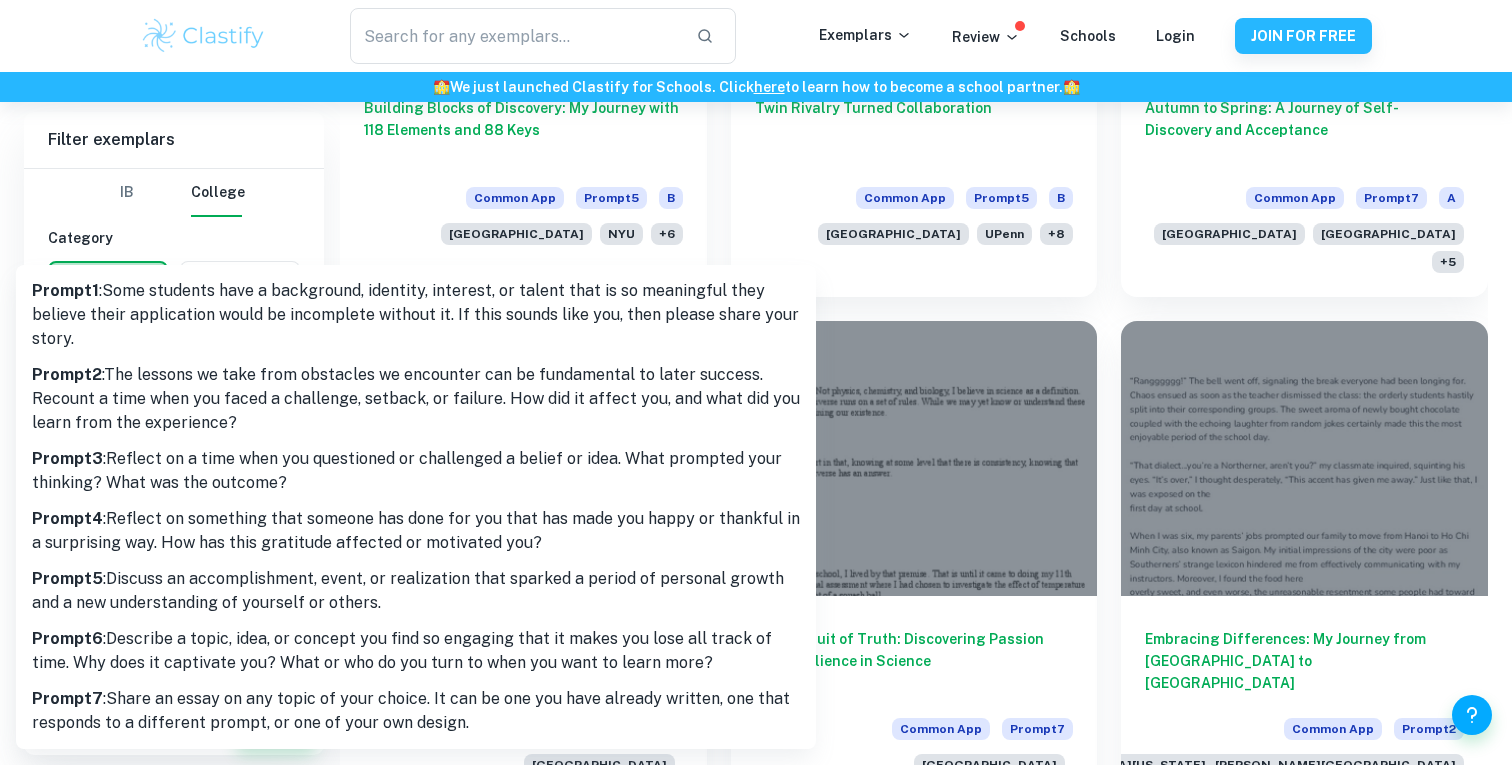 click on "Prompt  6 :  Describe a topic, idea, or concept you find so engaging that it makes you lose all track of time. Why does it captivate you? What or who do you turn to when you want to learn more?" at bounding box center [416, 651] 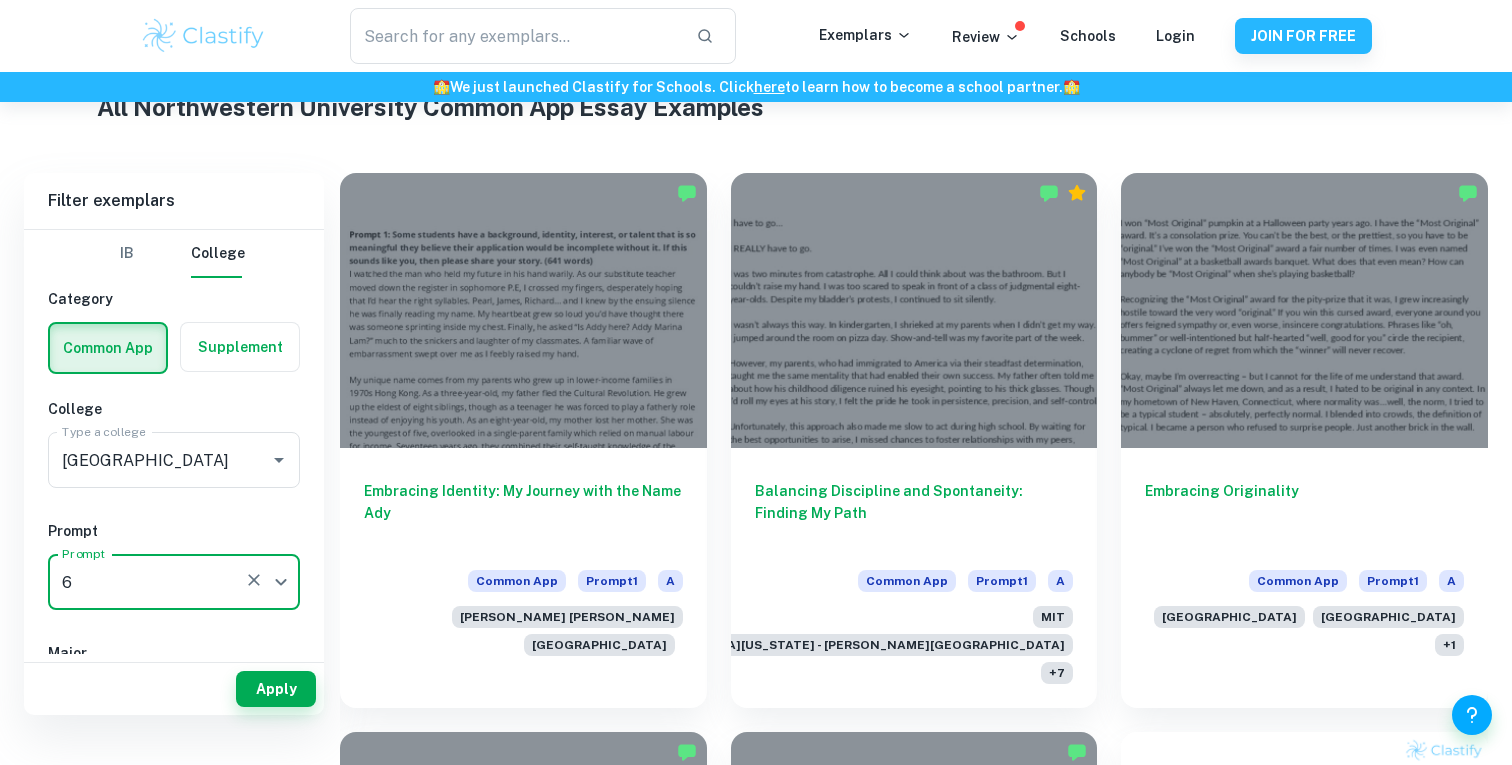 scroll, scrollTop: 562, scrollLeft: 0, axis: vertical 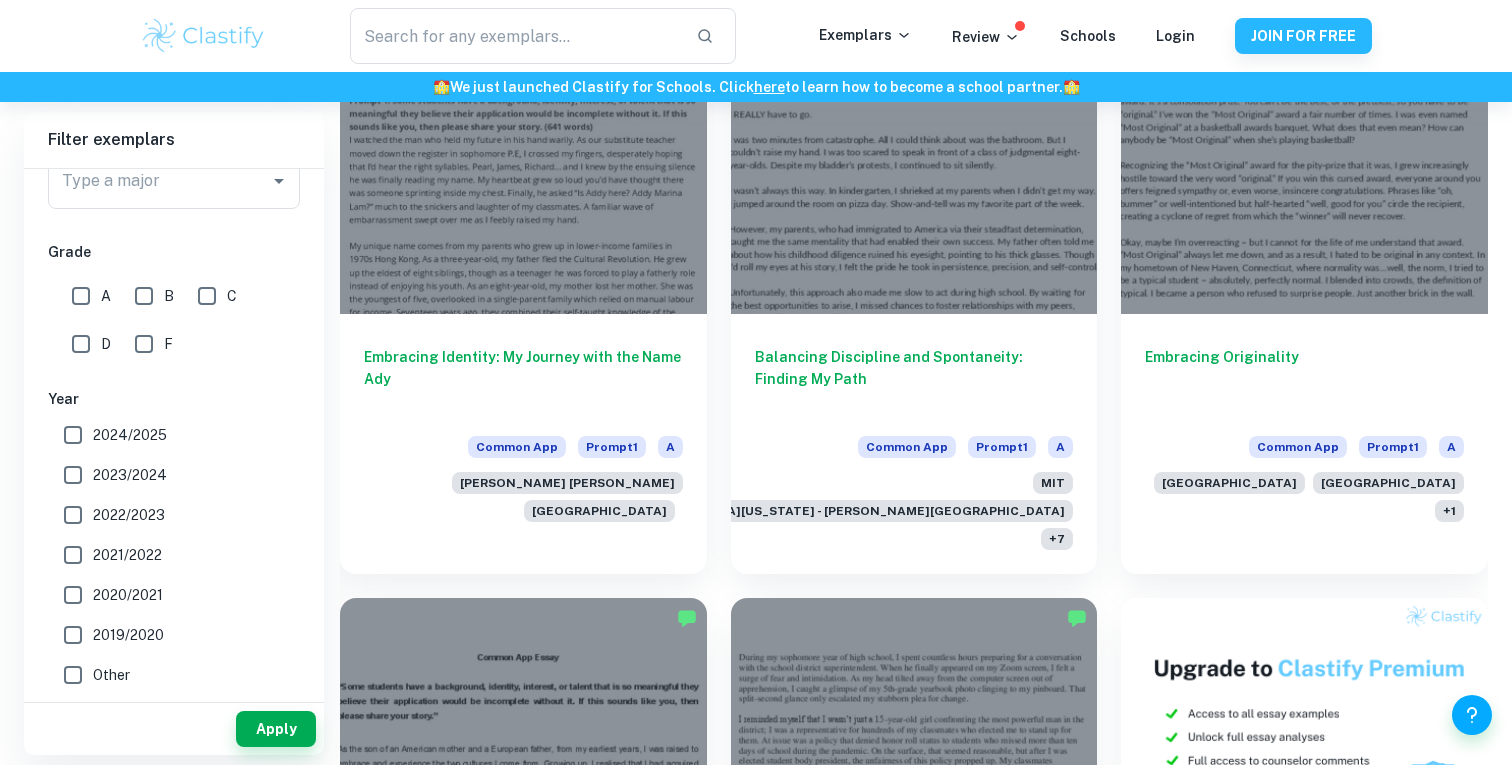 click on "A" at bounding box center (81, 296) 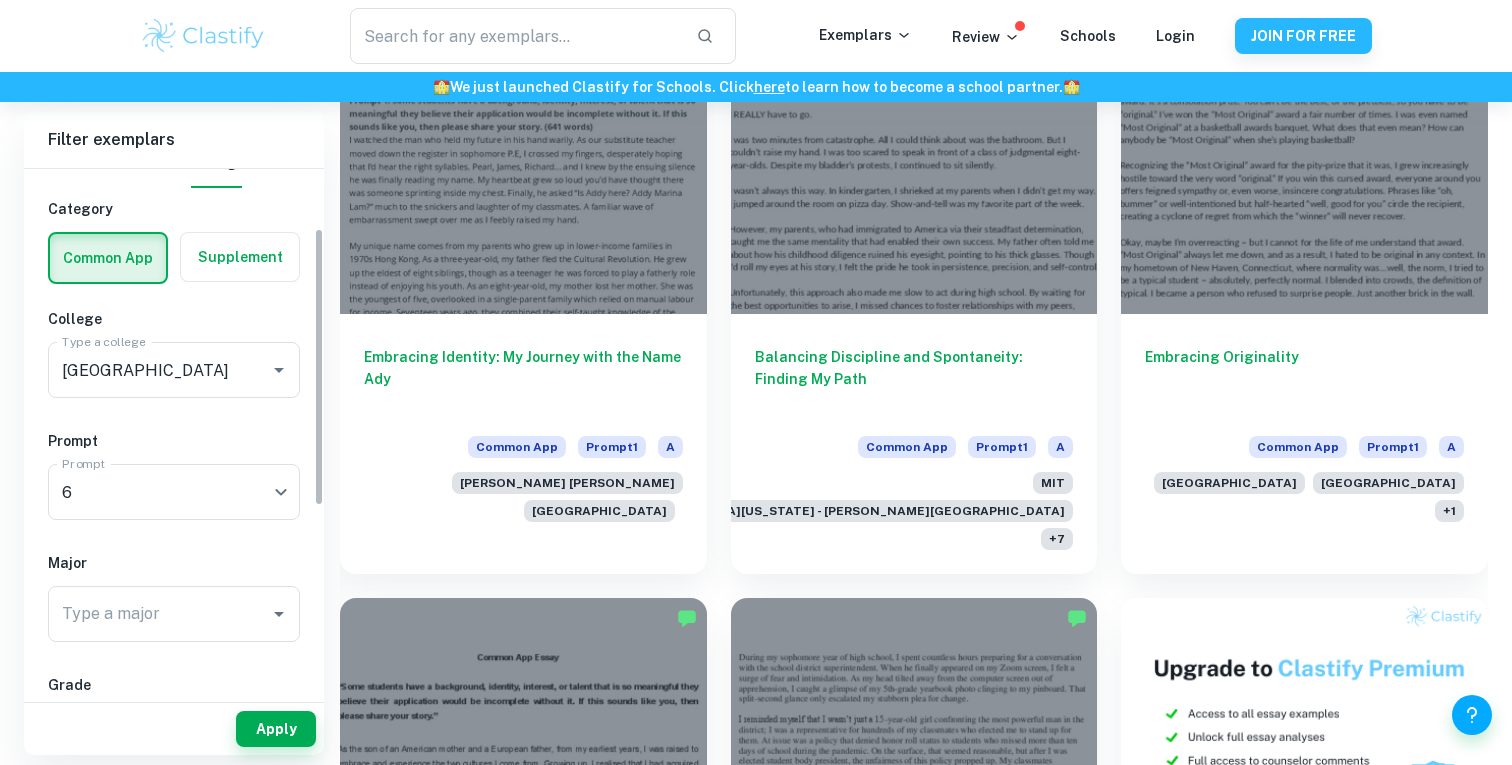 scroll, scrollTop: 0, scrollLeft: 0, axis: both 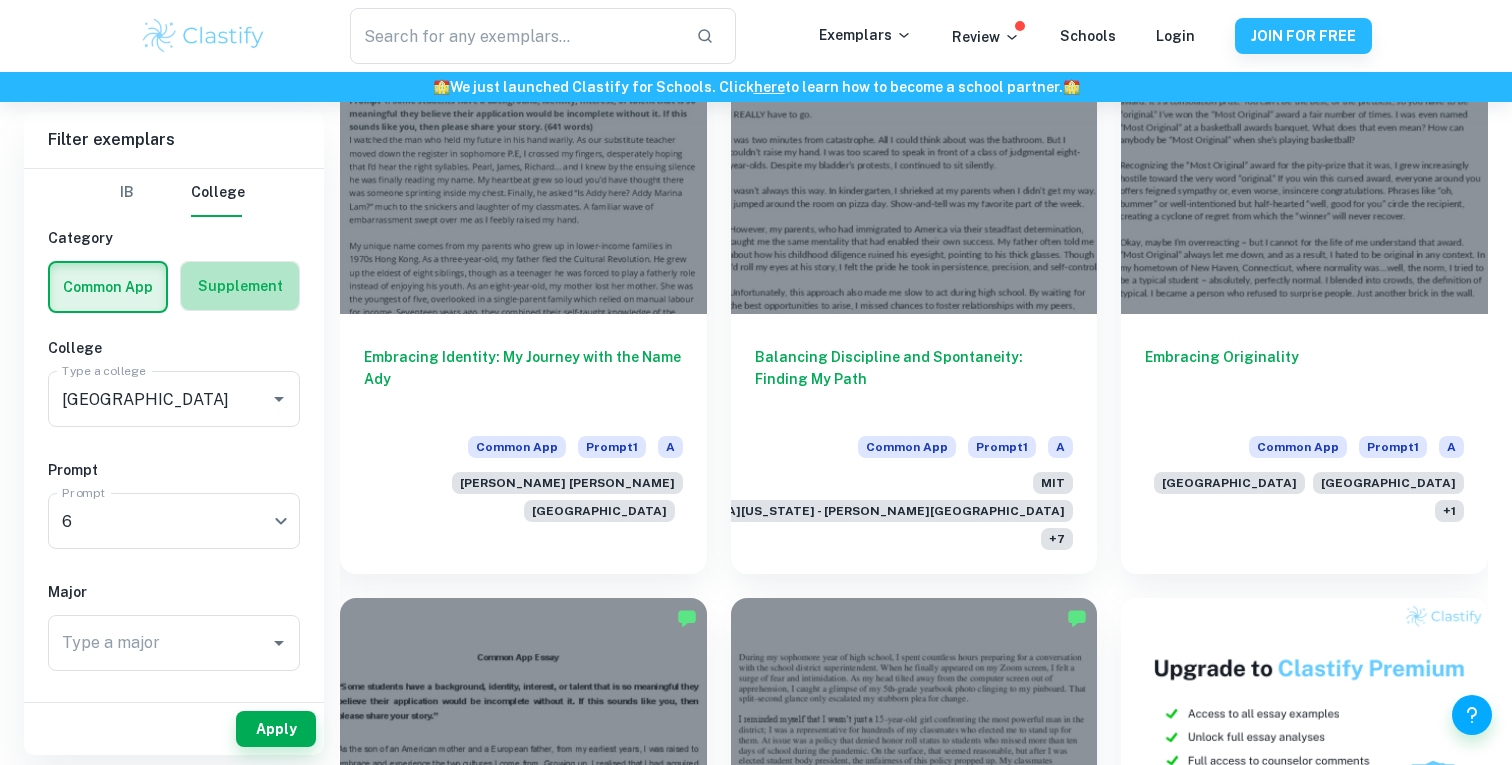 click at bounding box center [240, 286] 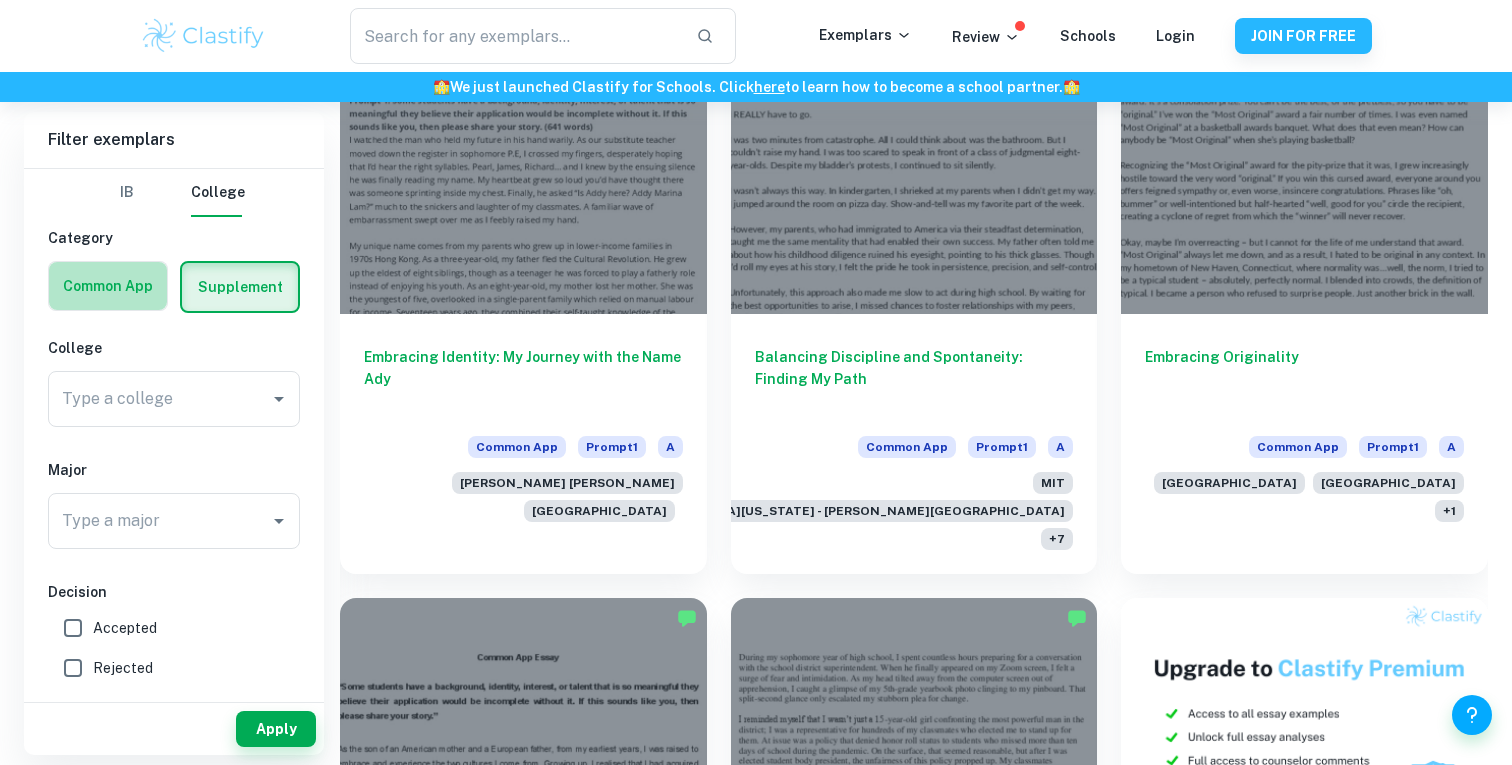 click at bounding box center (108, 286) 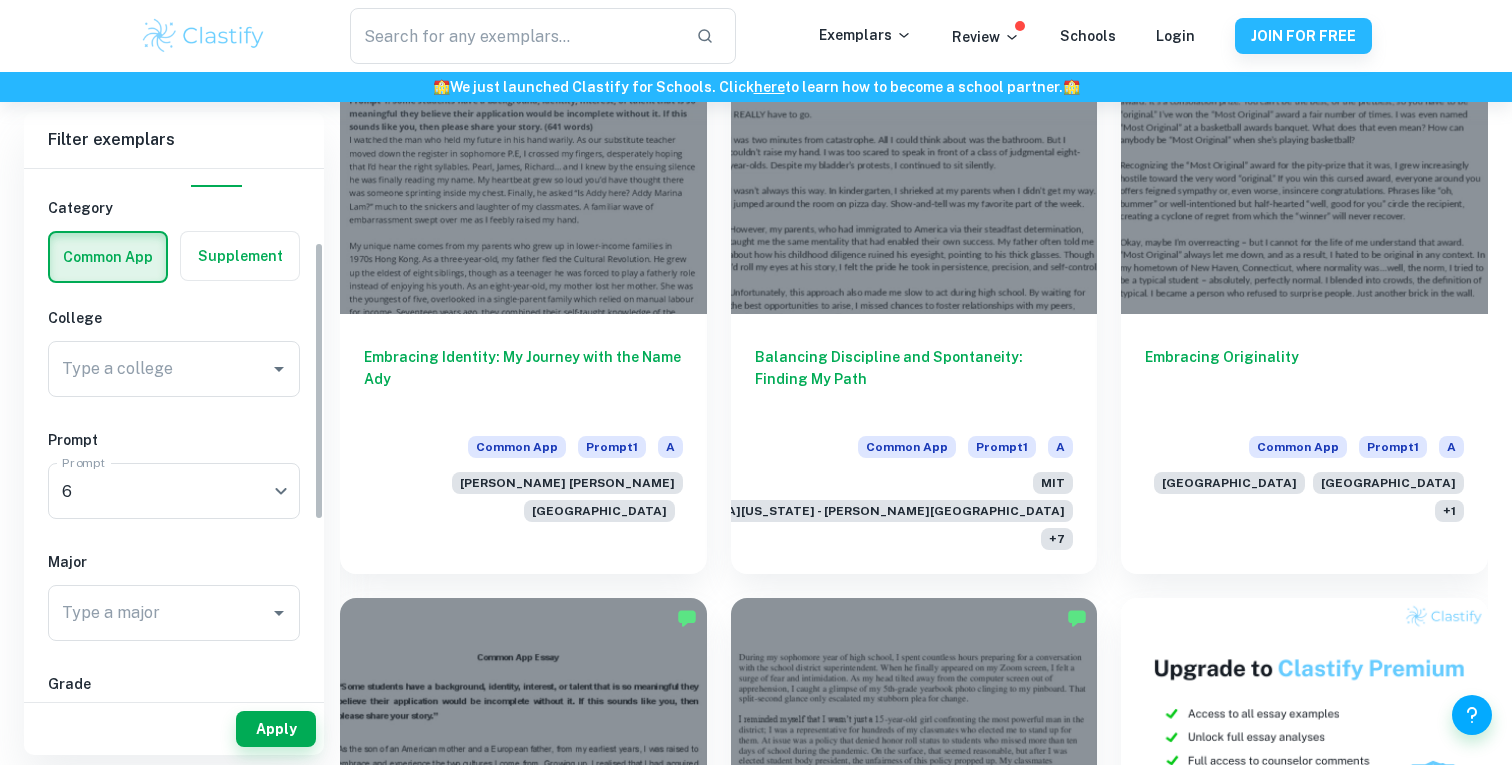 scroll, scrollTop: 0, scrollLeft: 0, axis: both 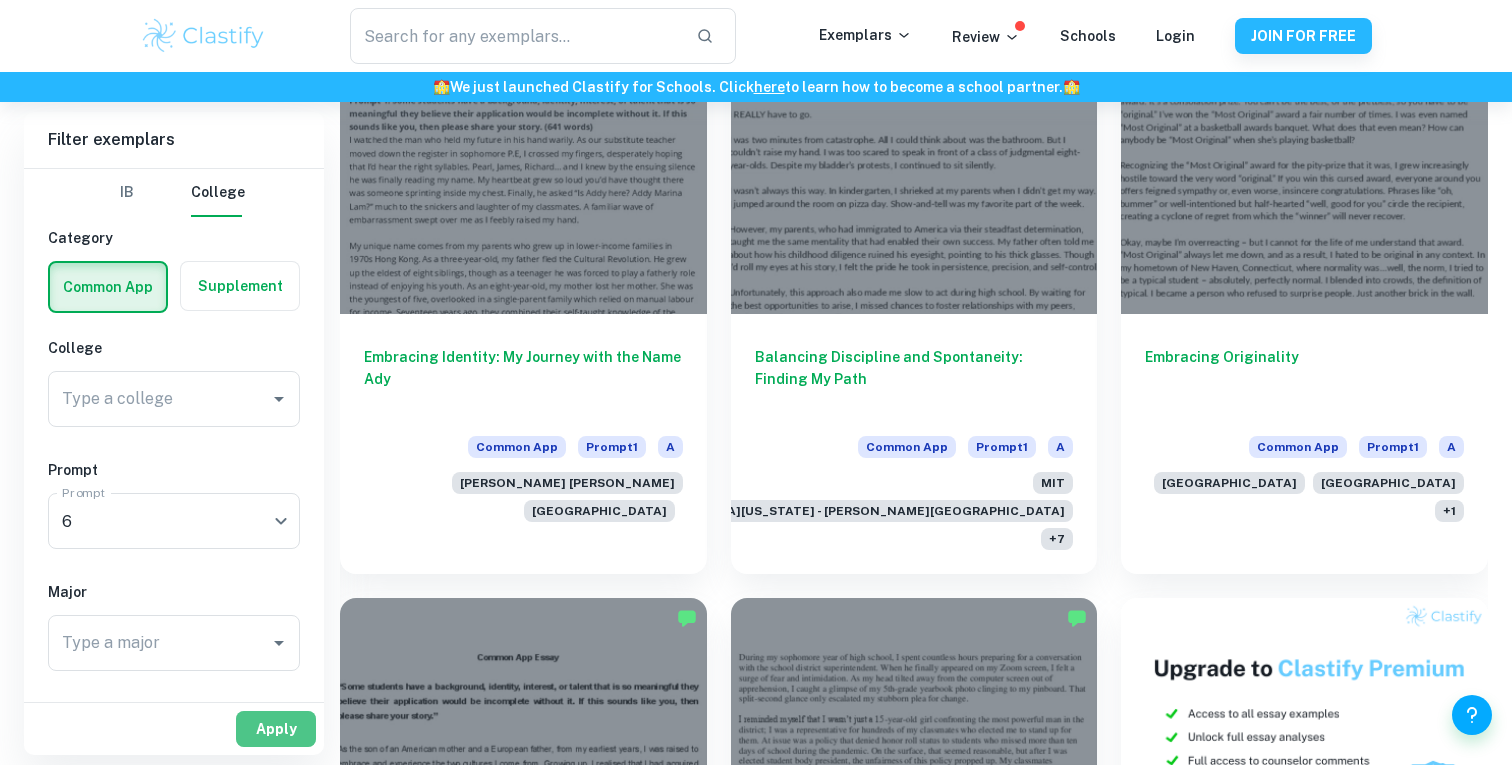 click on "Apply" at bounding box center [276, 729] 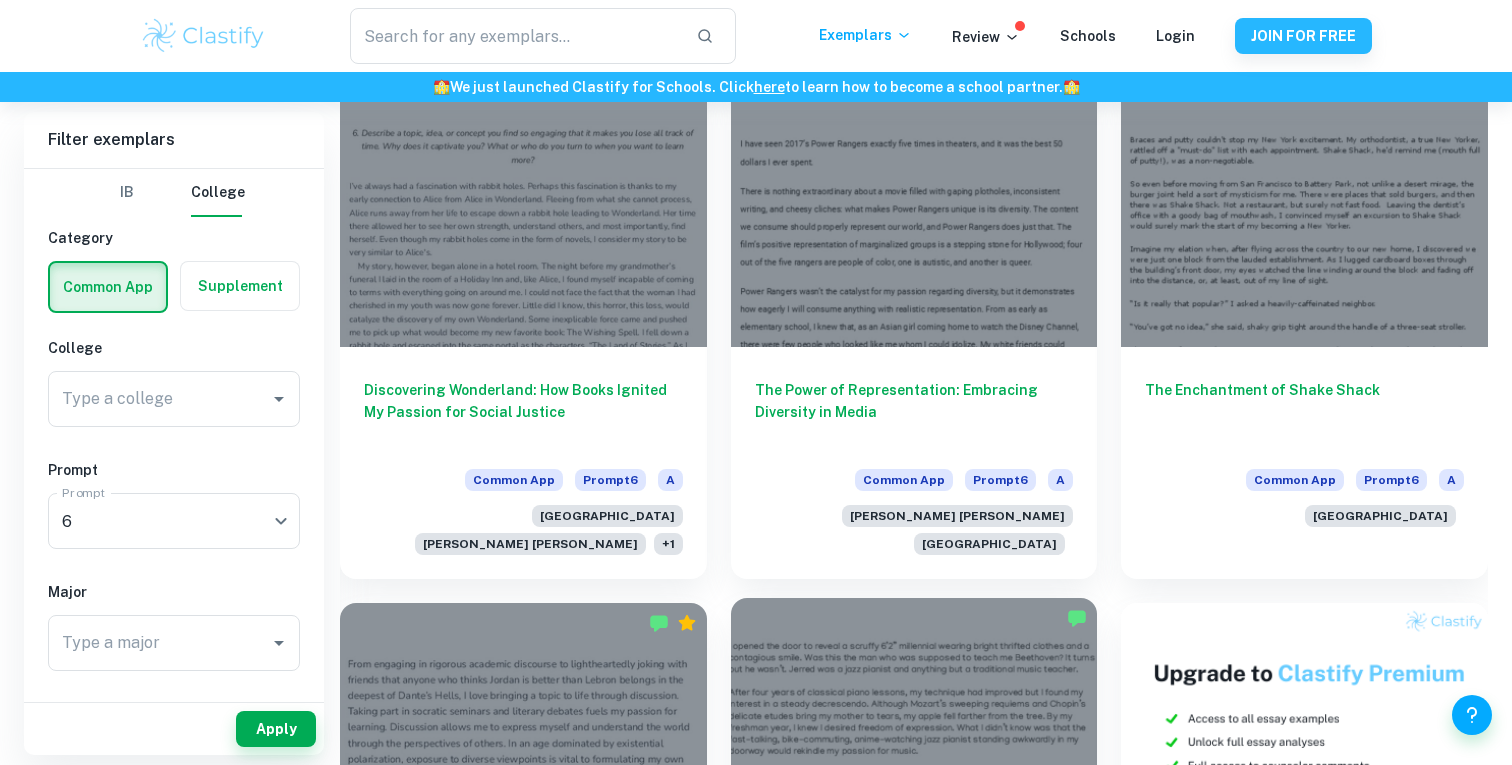 scroll, scrollTop: 582, scrollLeft: 0, axis: vertical 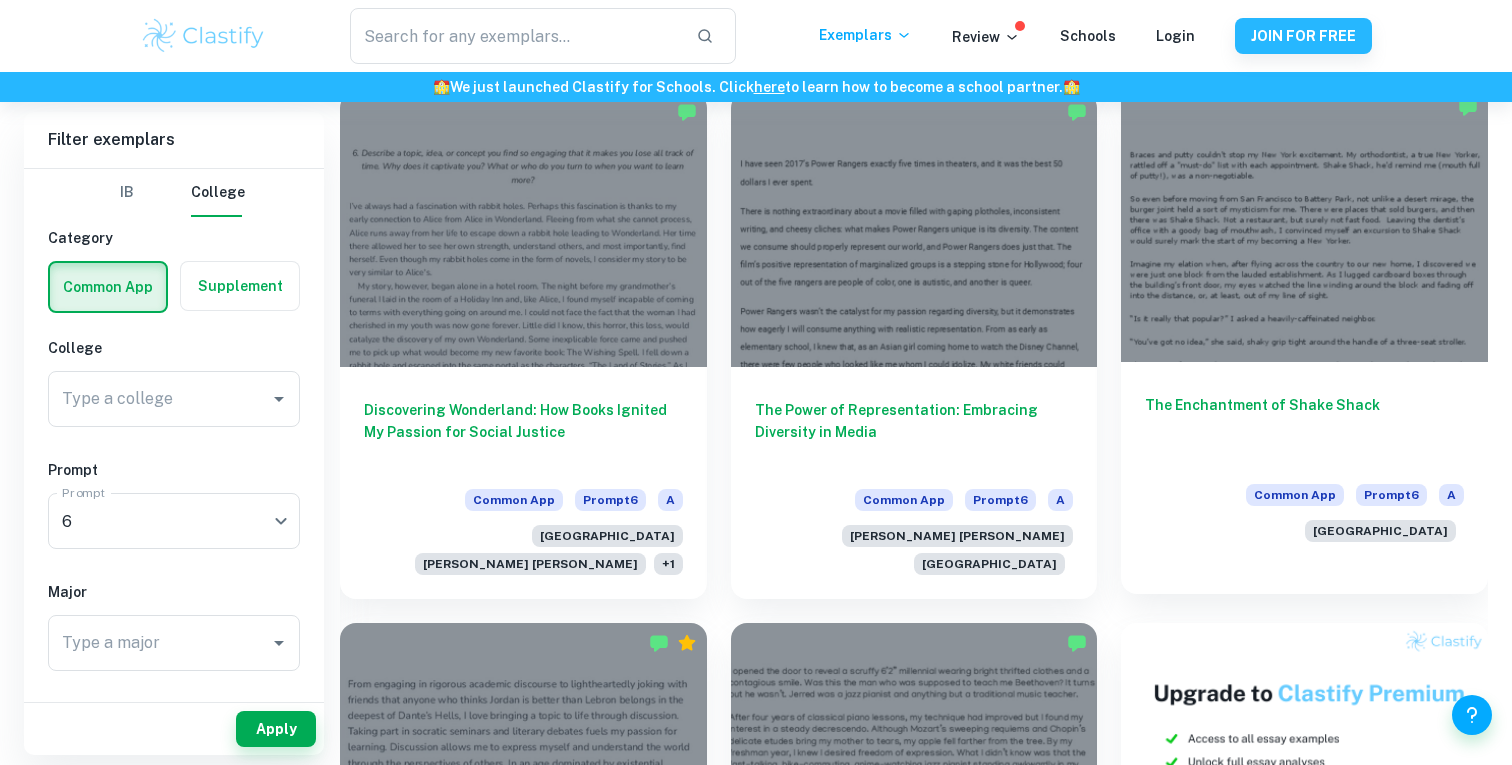 click on "The Enchantment of Shake Shack" at bounding box center [1304, 427] 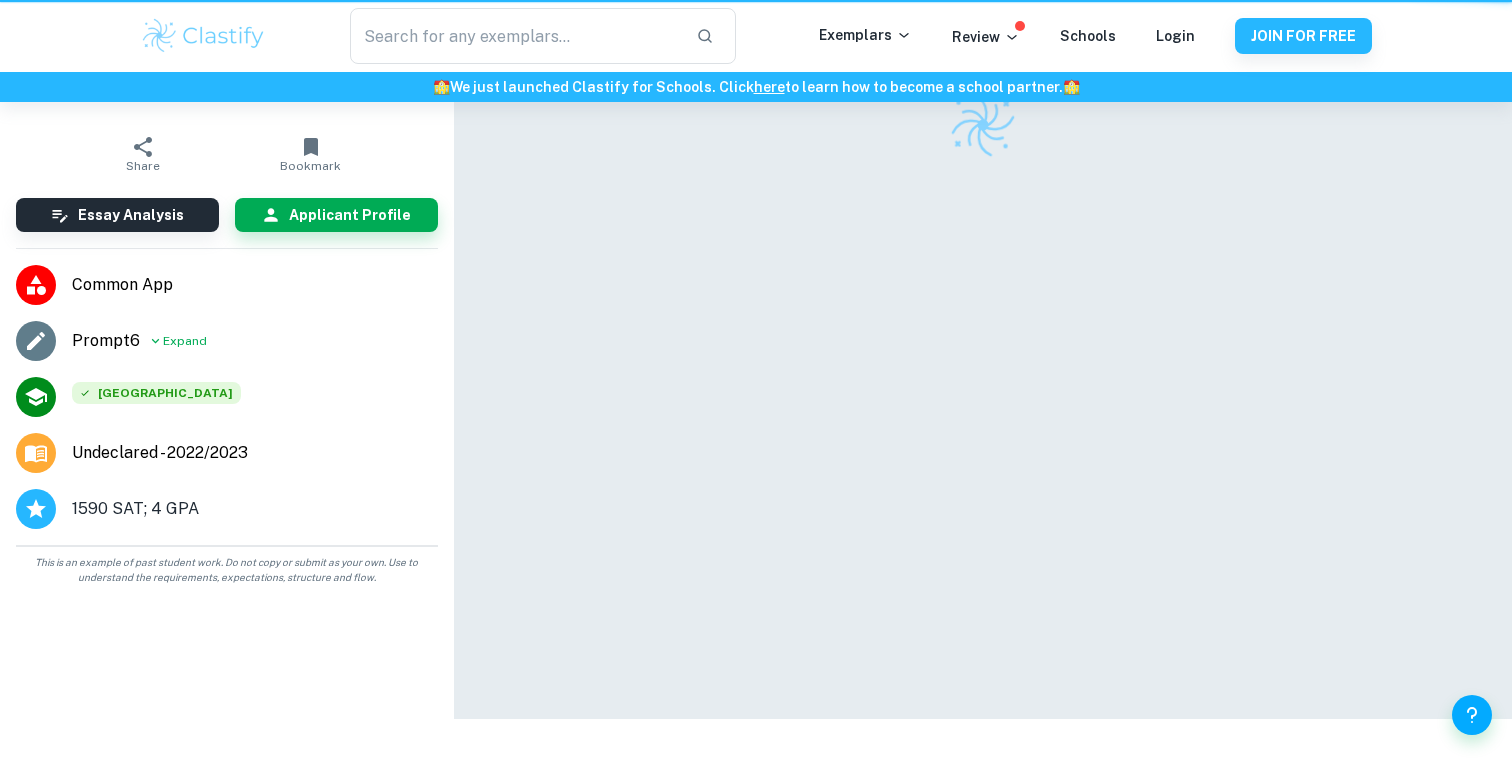 scroll, scrollTop: 0, scrollLeft: 0, axis: both 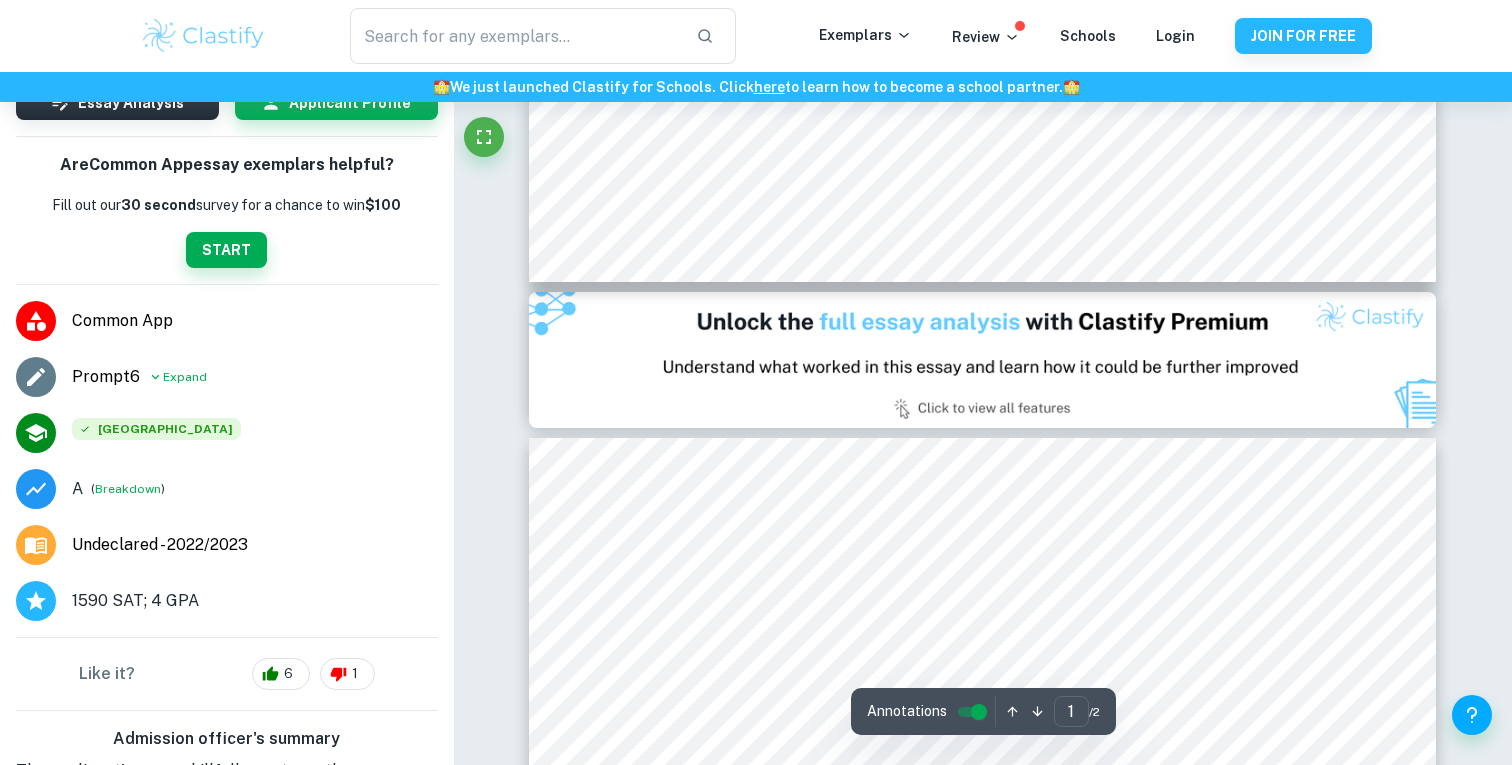 type on "2" 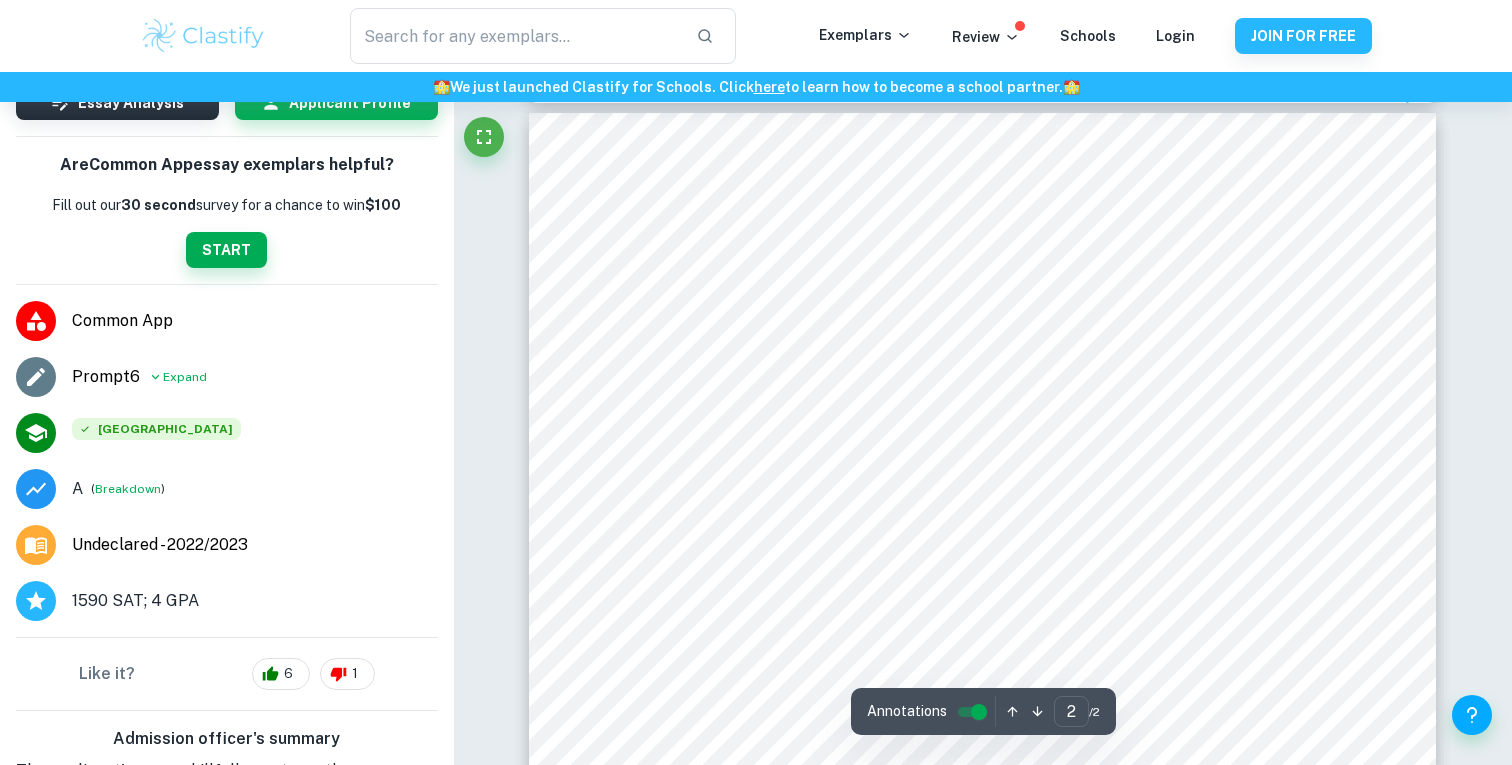 scroll, scrollTop: 1344, scrollLeft: 0, axis: vertical 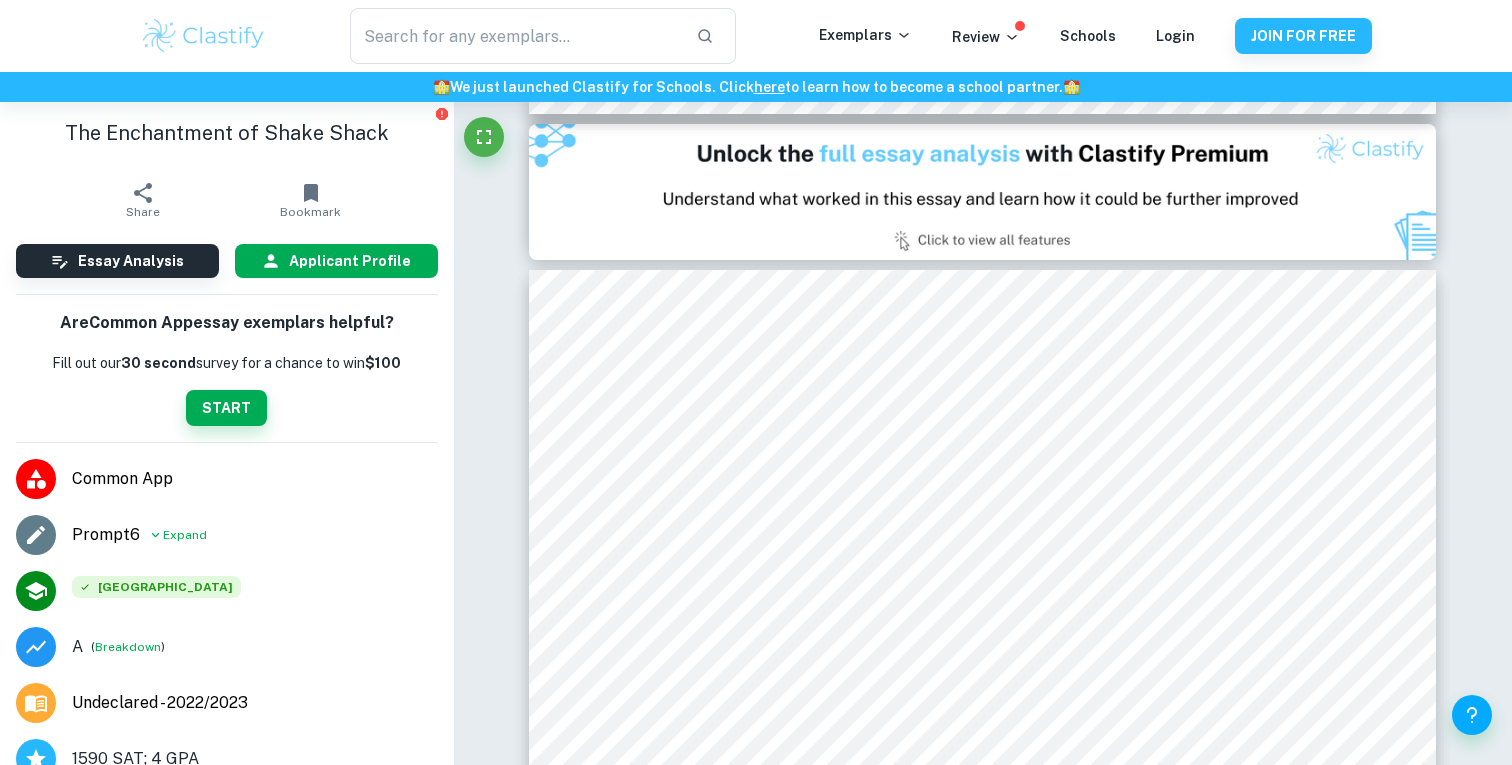 click on "Applicant Profile" at bounding box center [336, 261] 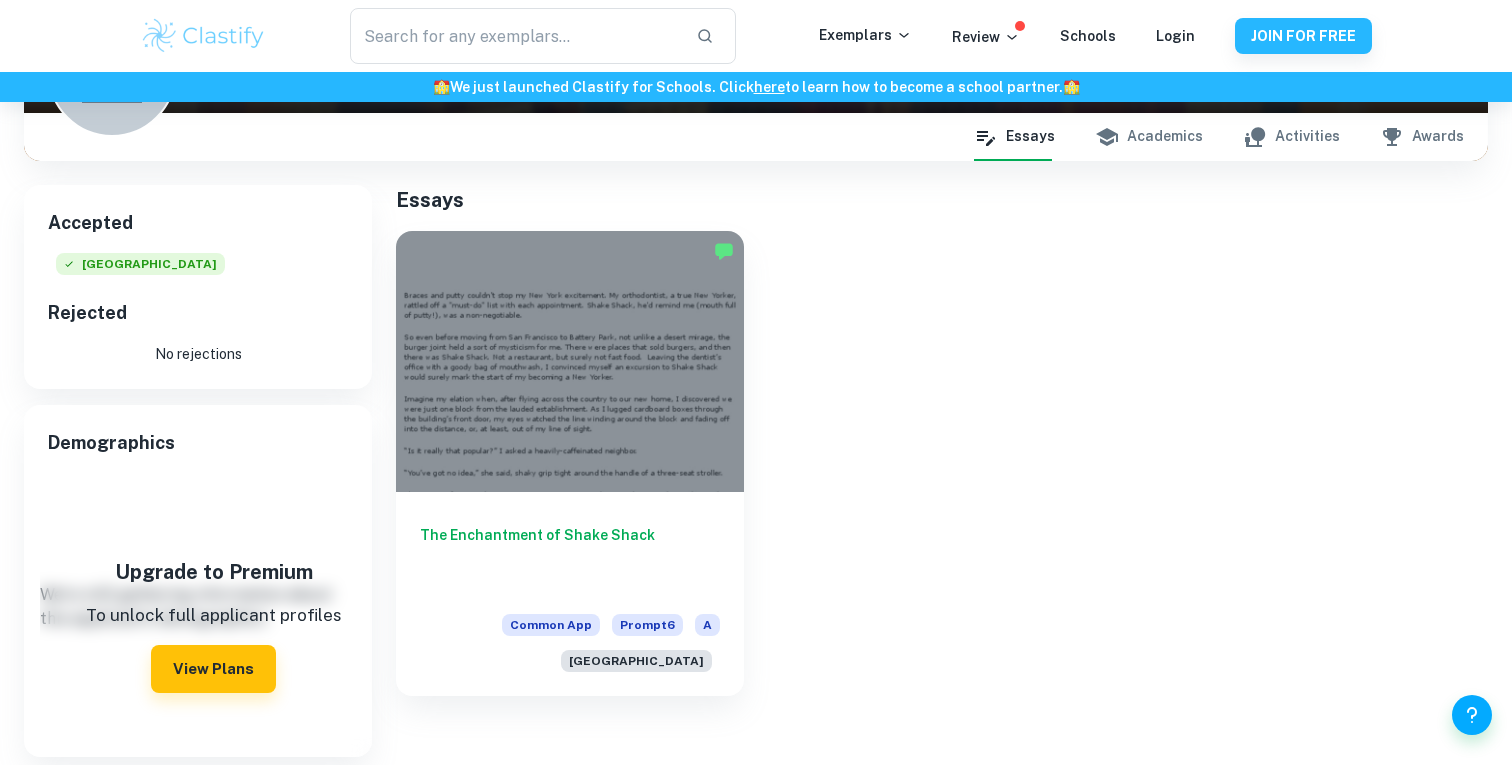 scroll, scrollTop: 252, scrollLeft: 0, axis: vertical 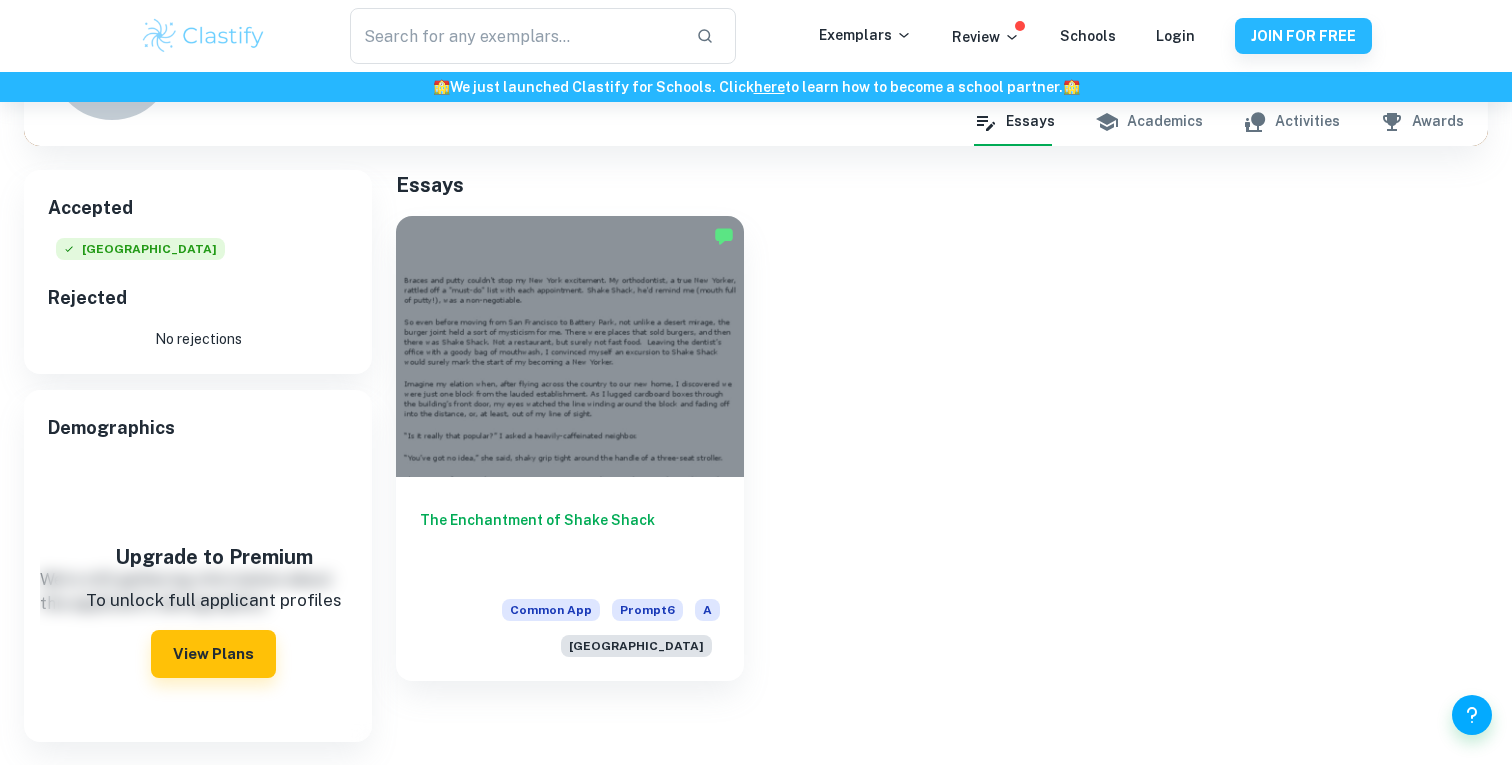 click on "Academics" at bounding box center (1149, 122) 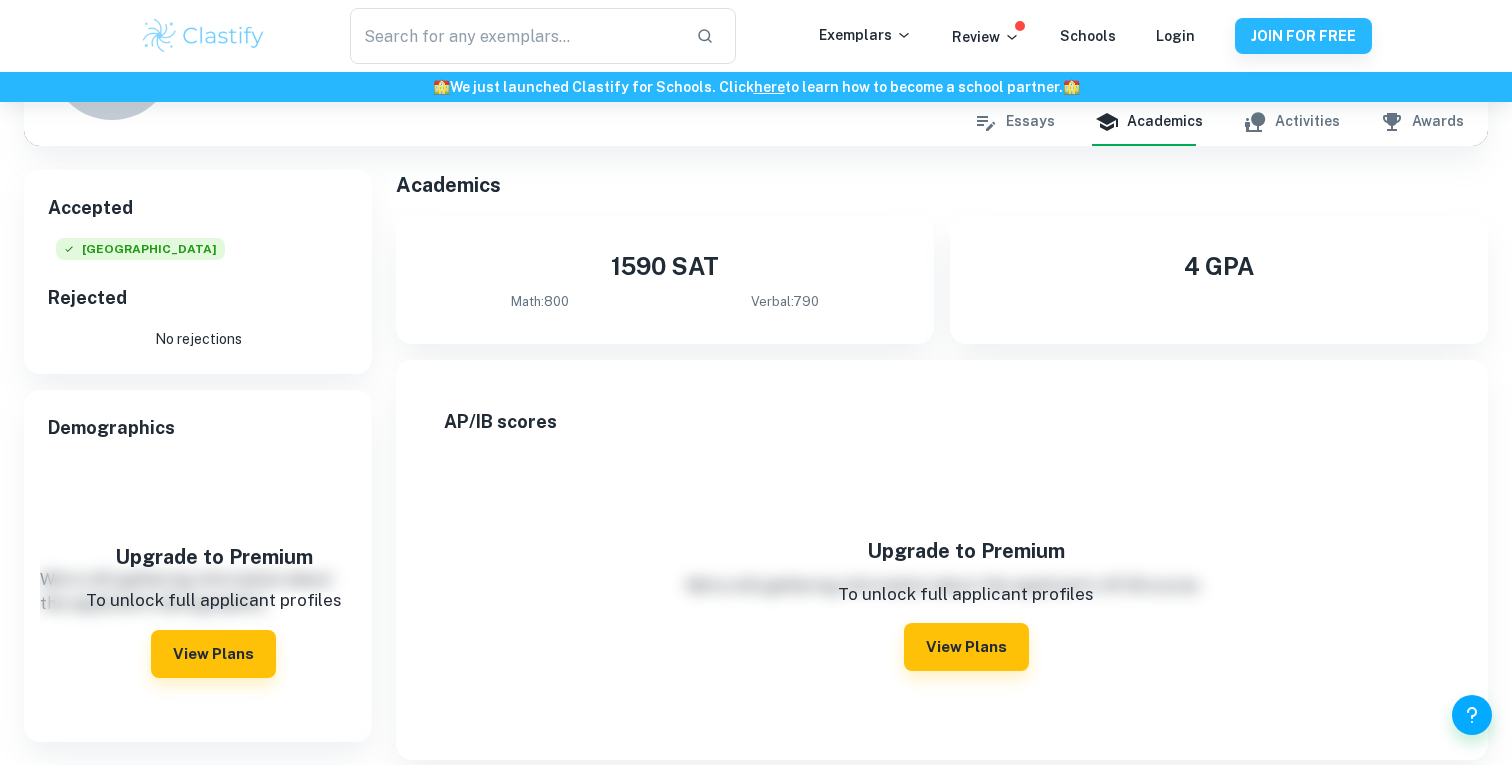 click on "Activities" at bounding box center [1291, 122] 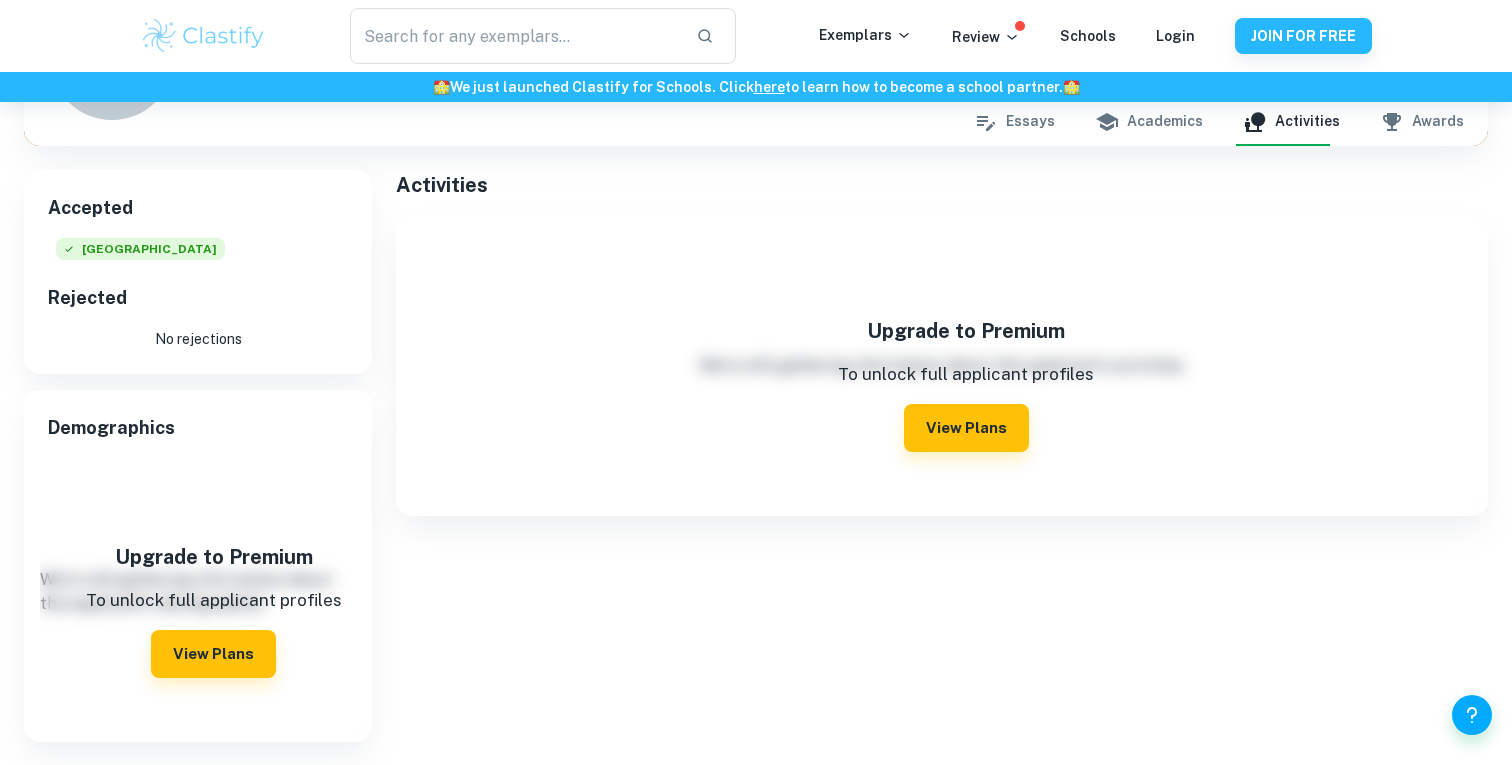 click 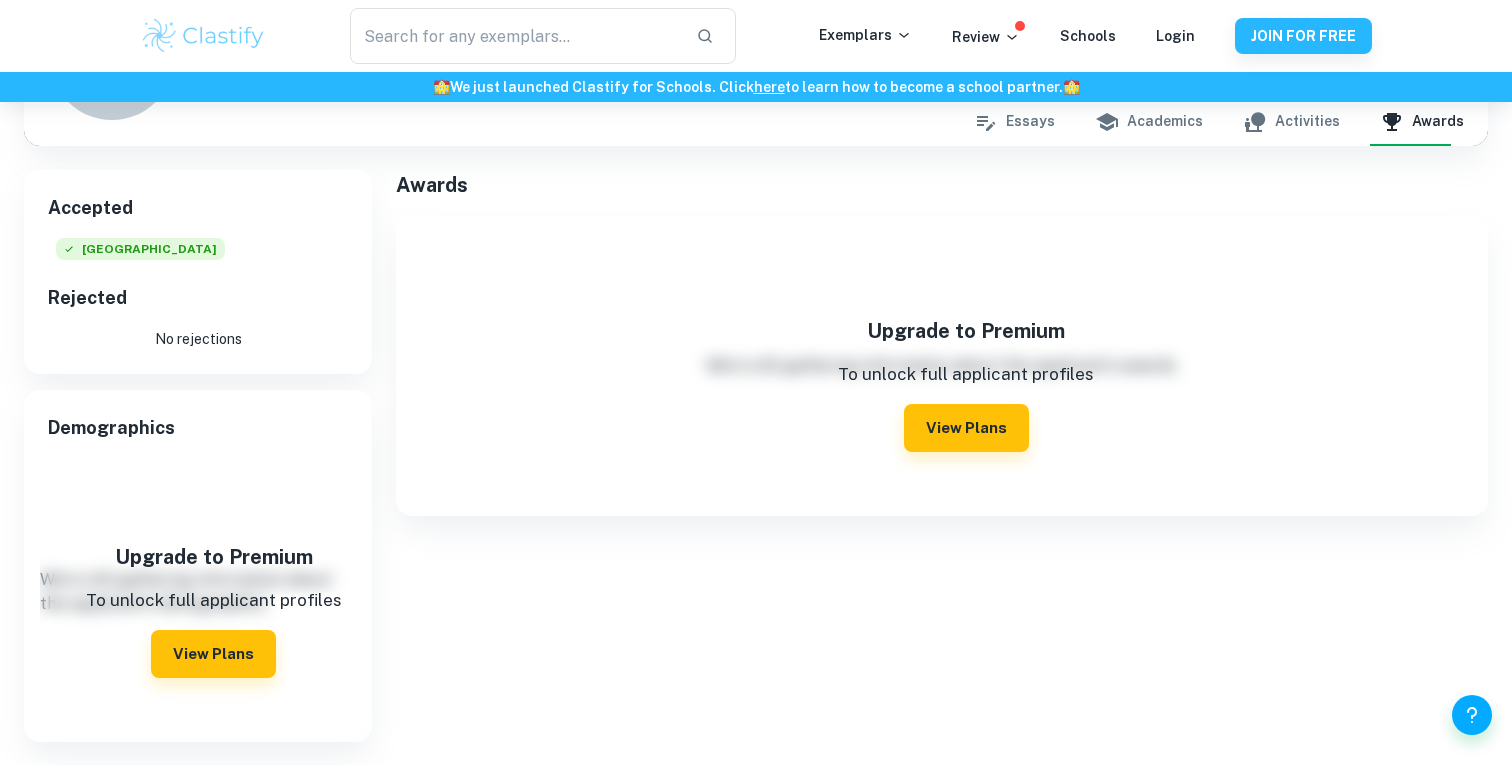click on "Essays" at bounding box center [1014, 122] 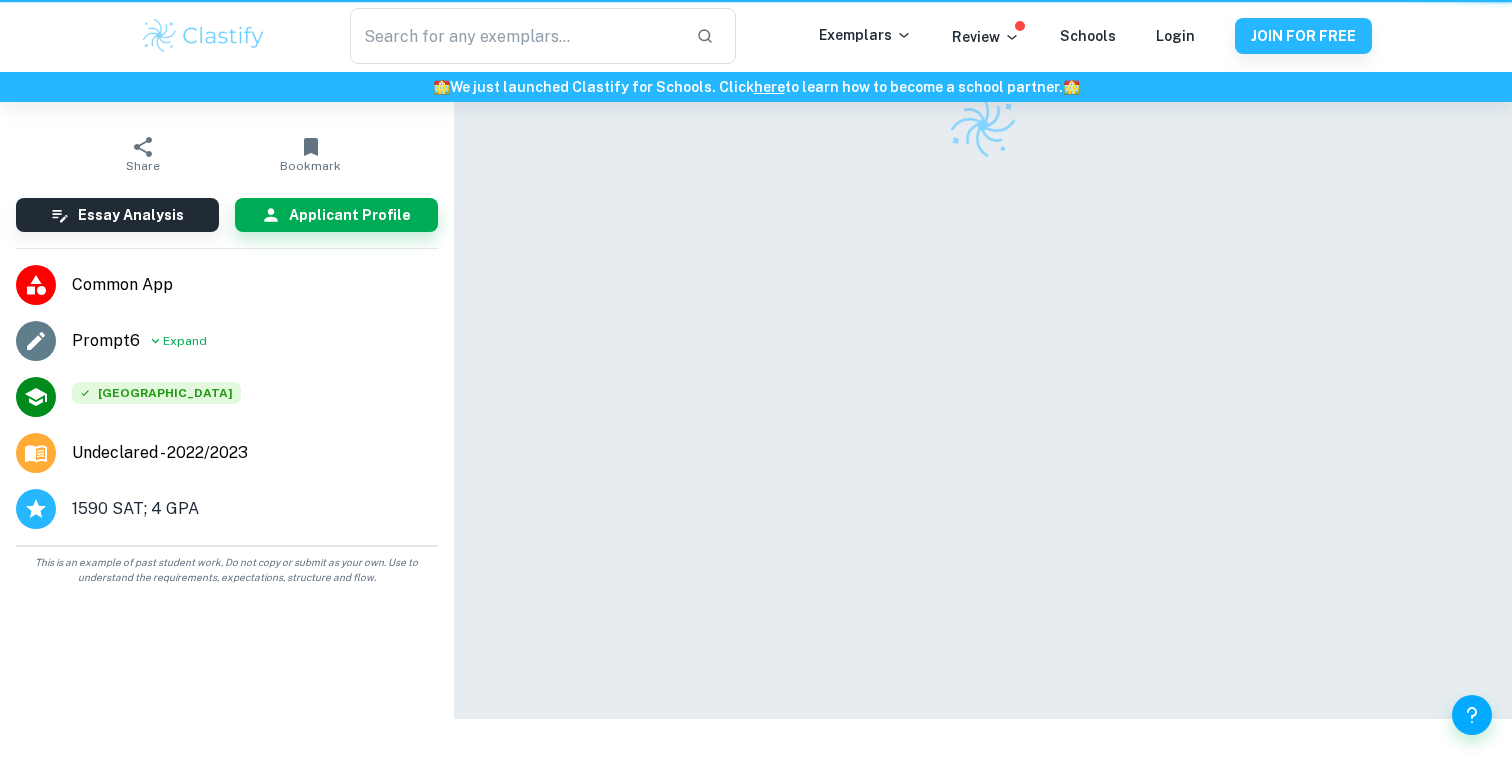 scroll, scrollTop: 102, scrollLeft: 0, axis: vertical 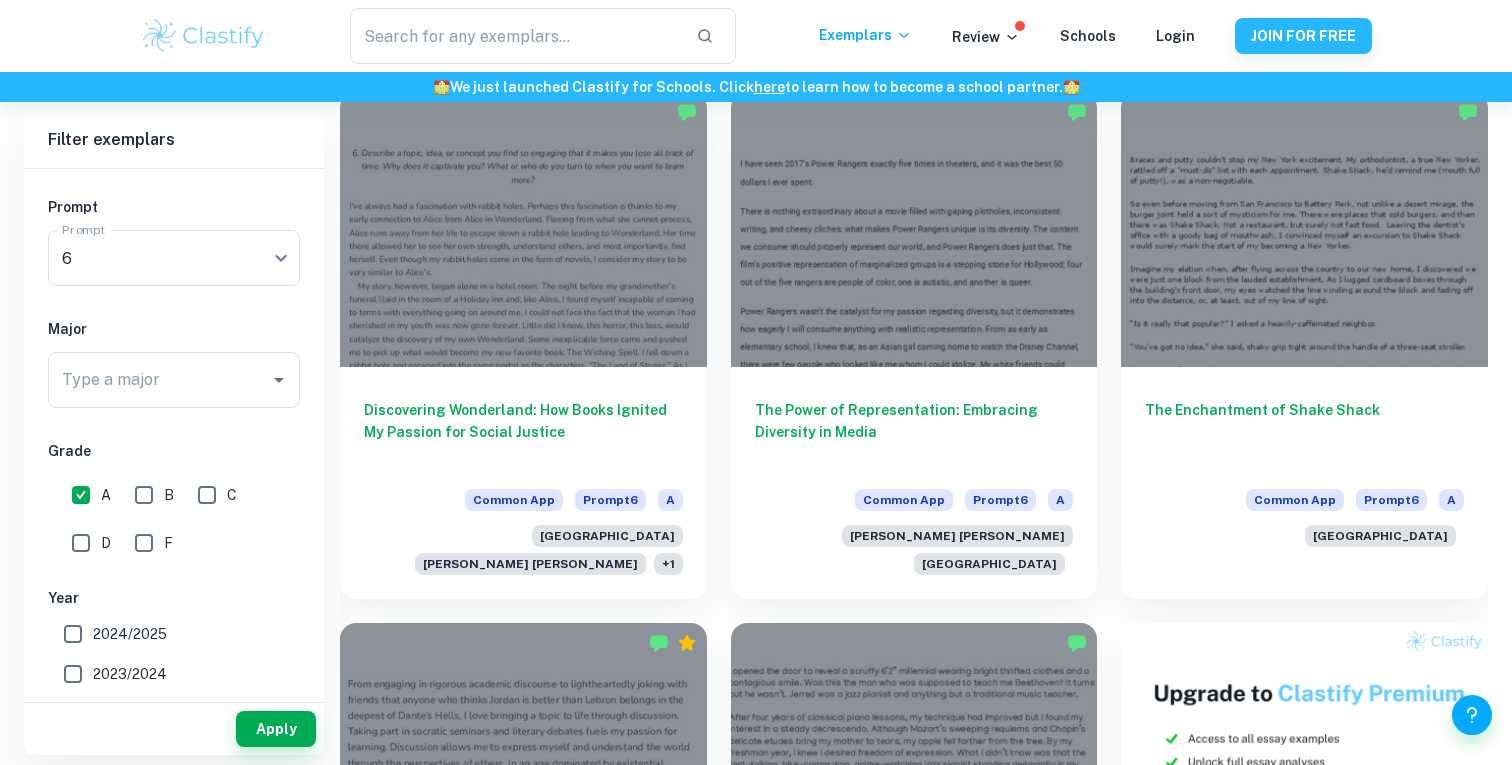 click on "B" at bounding box center [144, 495] 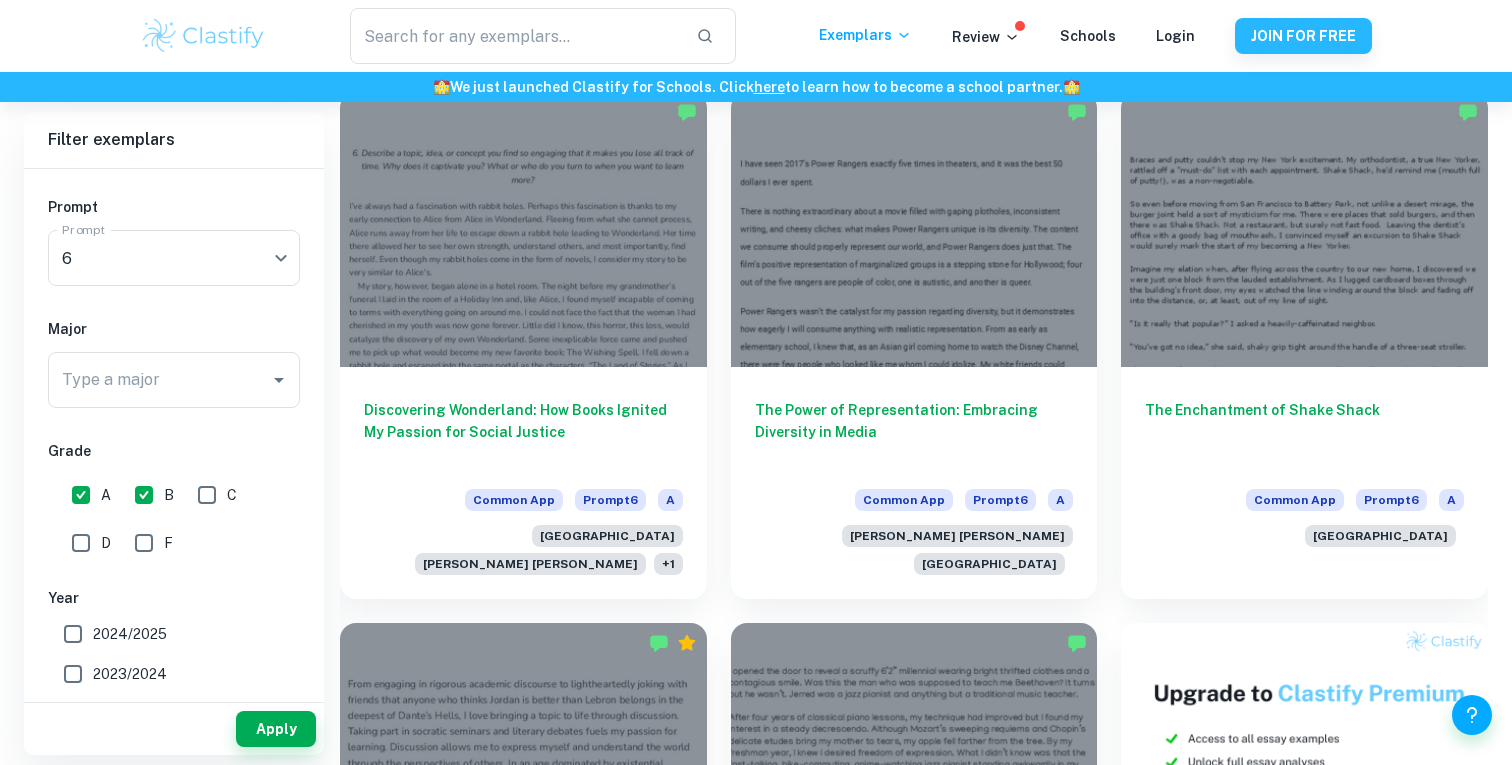 click on "F" at bounding box center [144, 543] 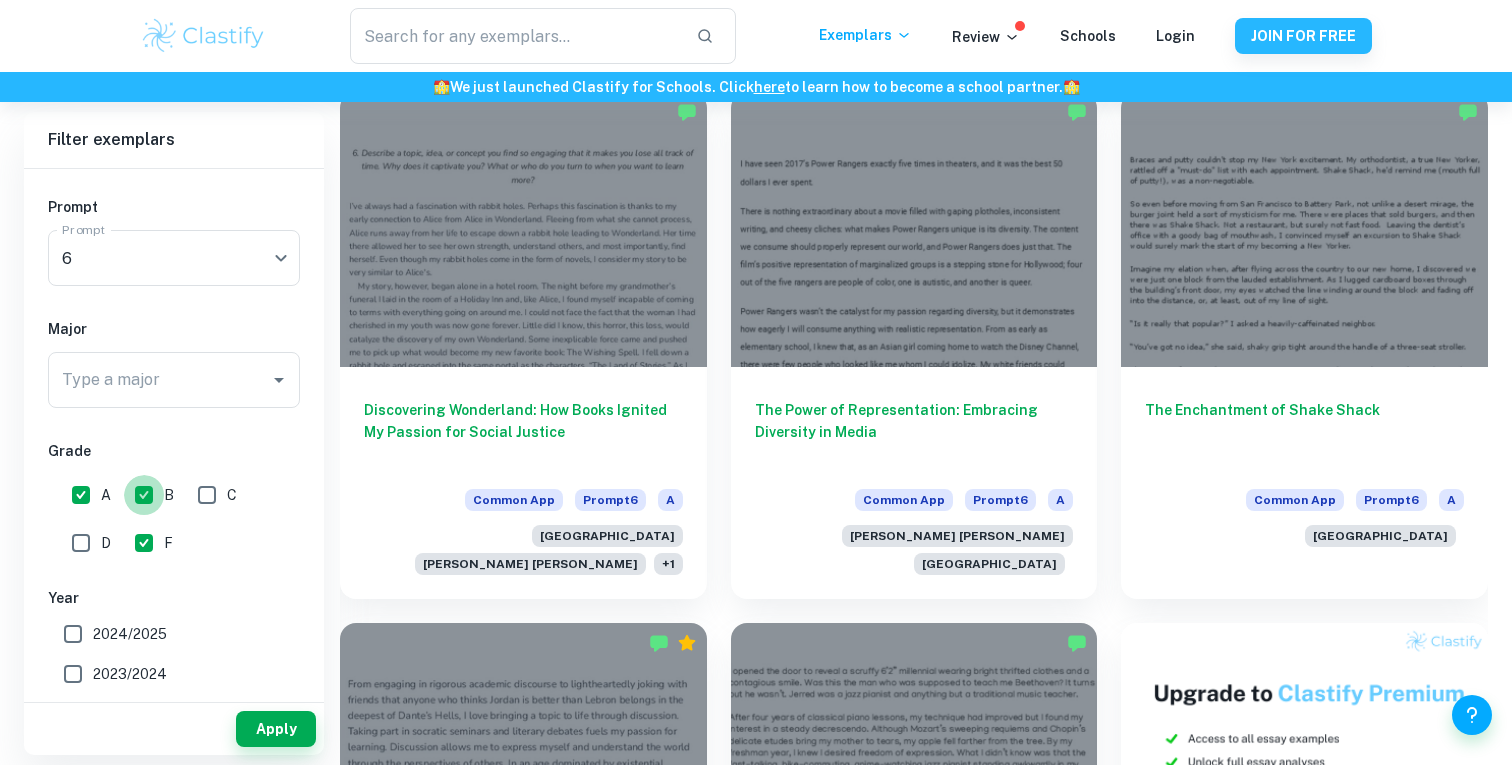click on "B" at bounding box center (144, 495) 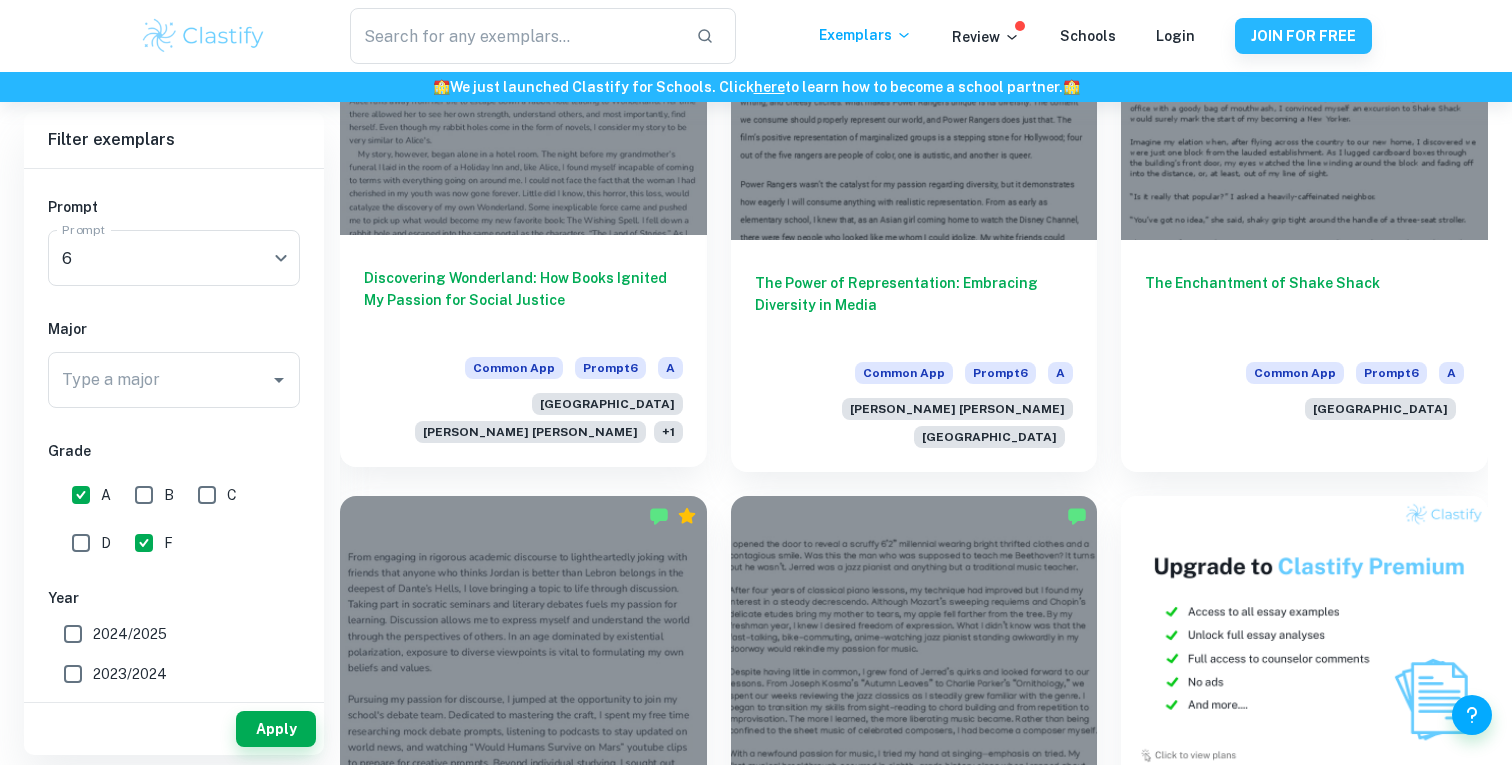 scroll, scrollTop: 560, scrollLeft: 0, axis: vertical 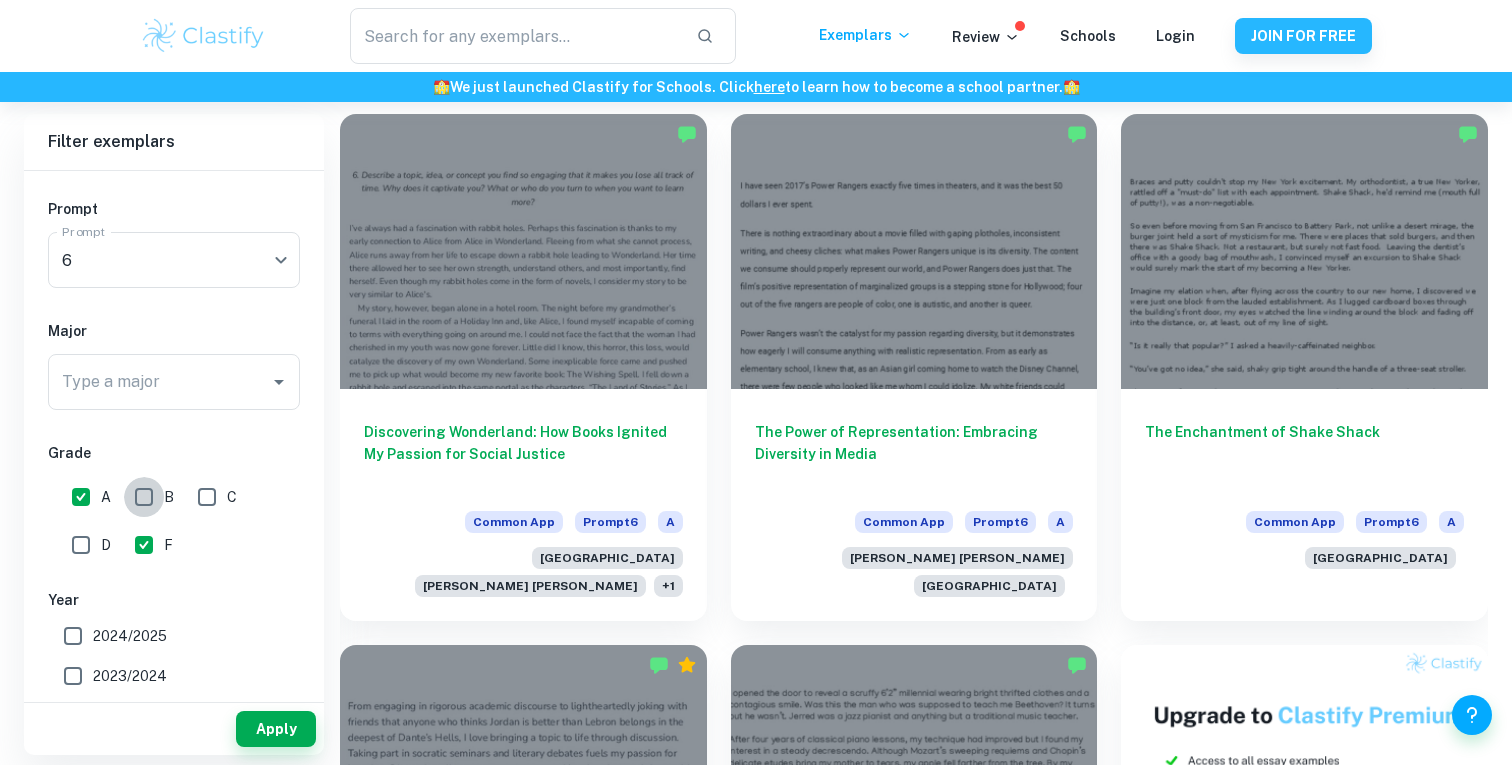 click on "B" at bounding box center [144, 497] 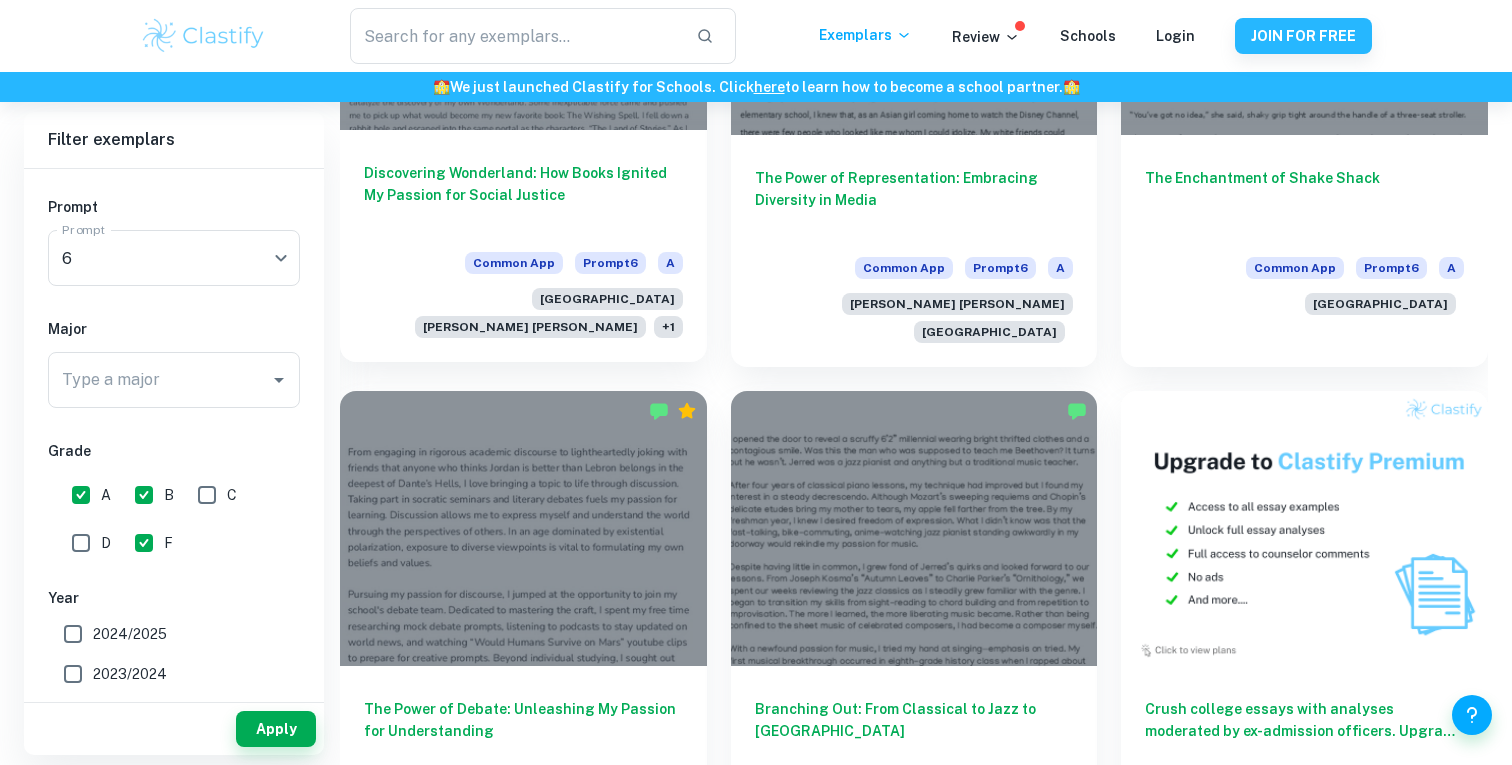 scroll, scrollTop: 891, scrollLeft: 0, axis: vertical 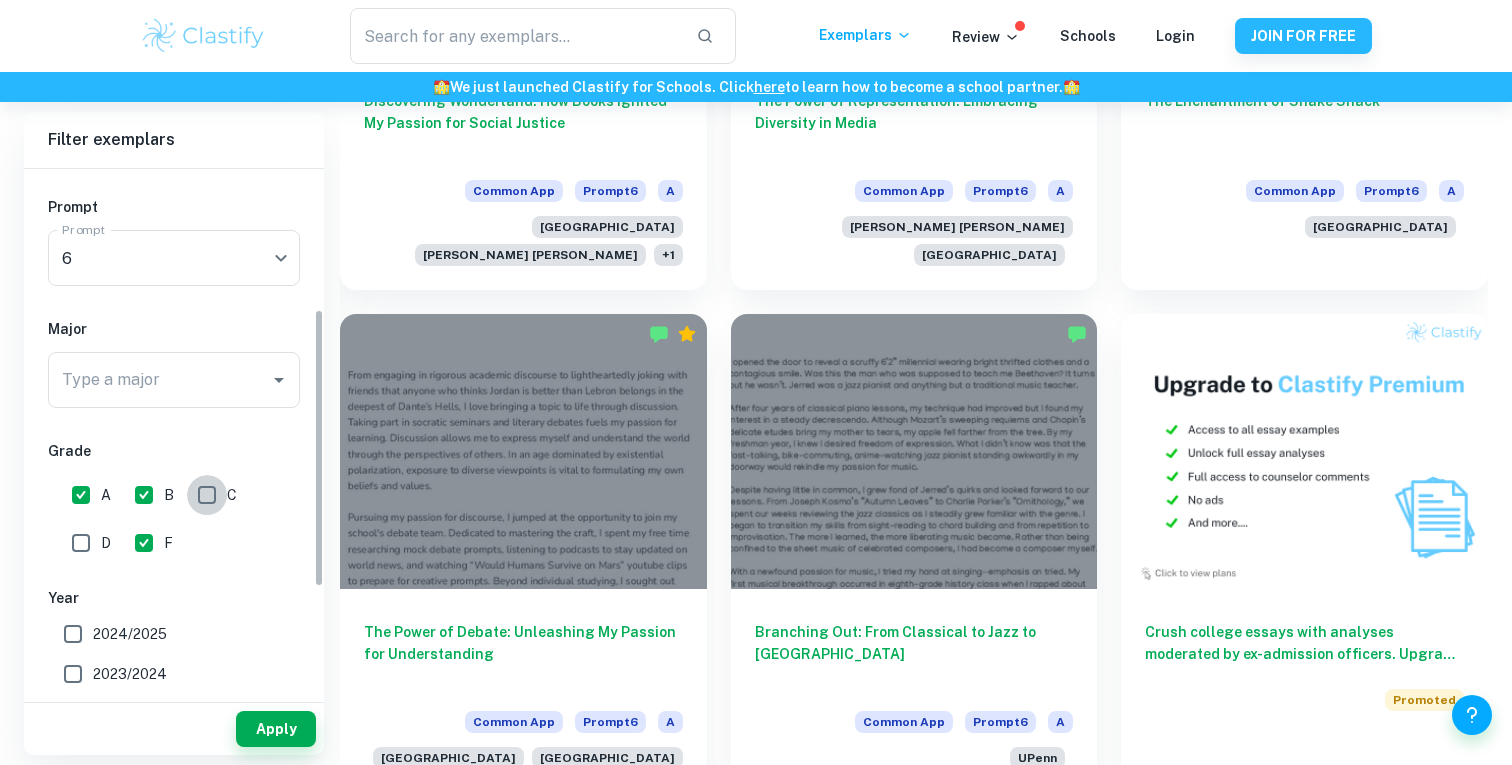click on "C" at bounding box center [207, 495] 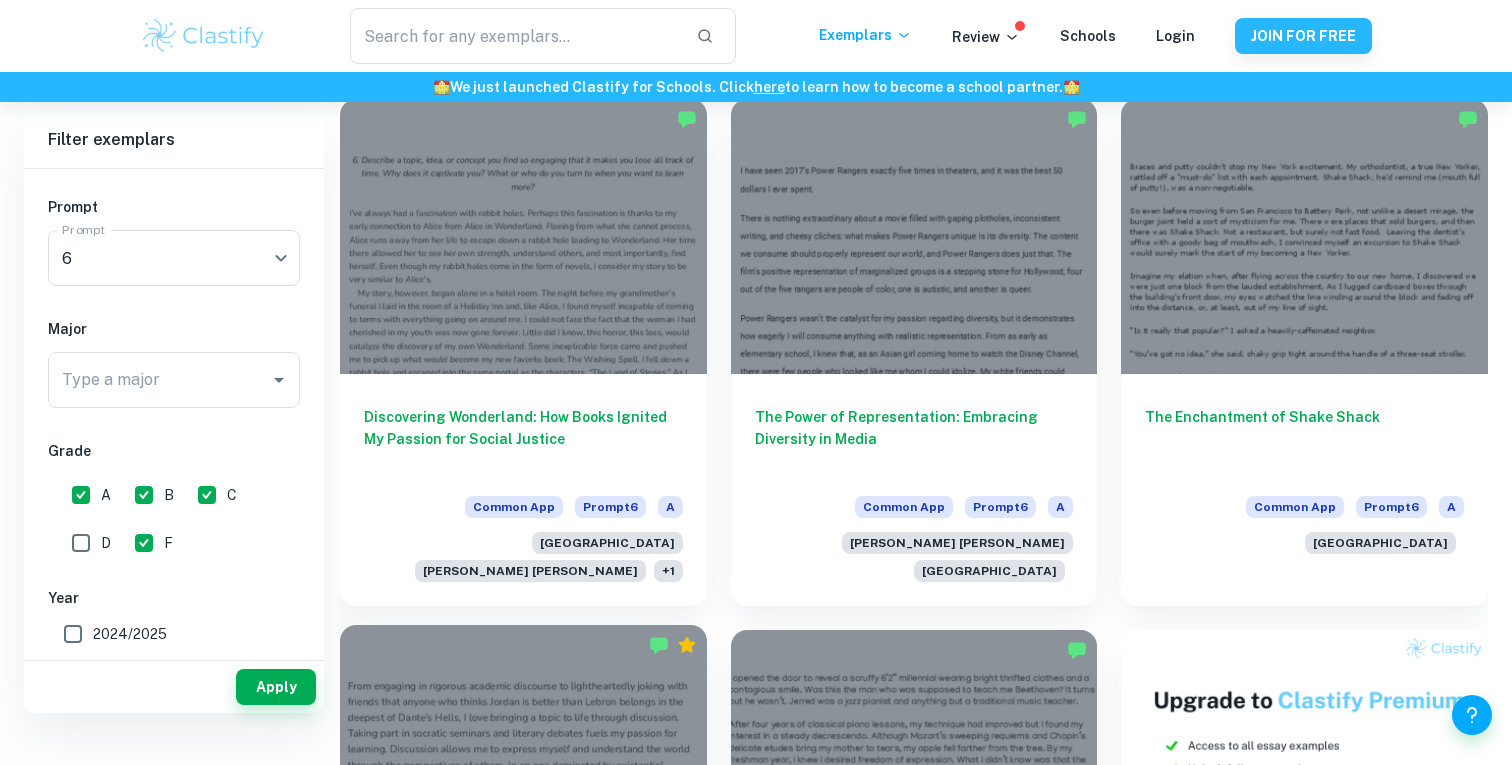 scroll, scrollTop: 829, scrollLeft: 0, axis: vertical 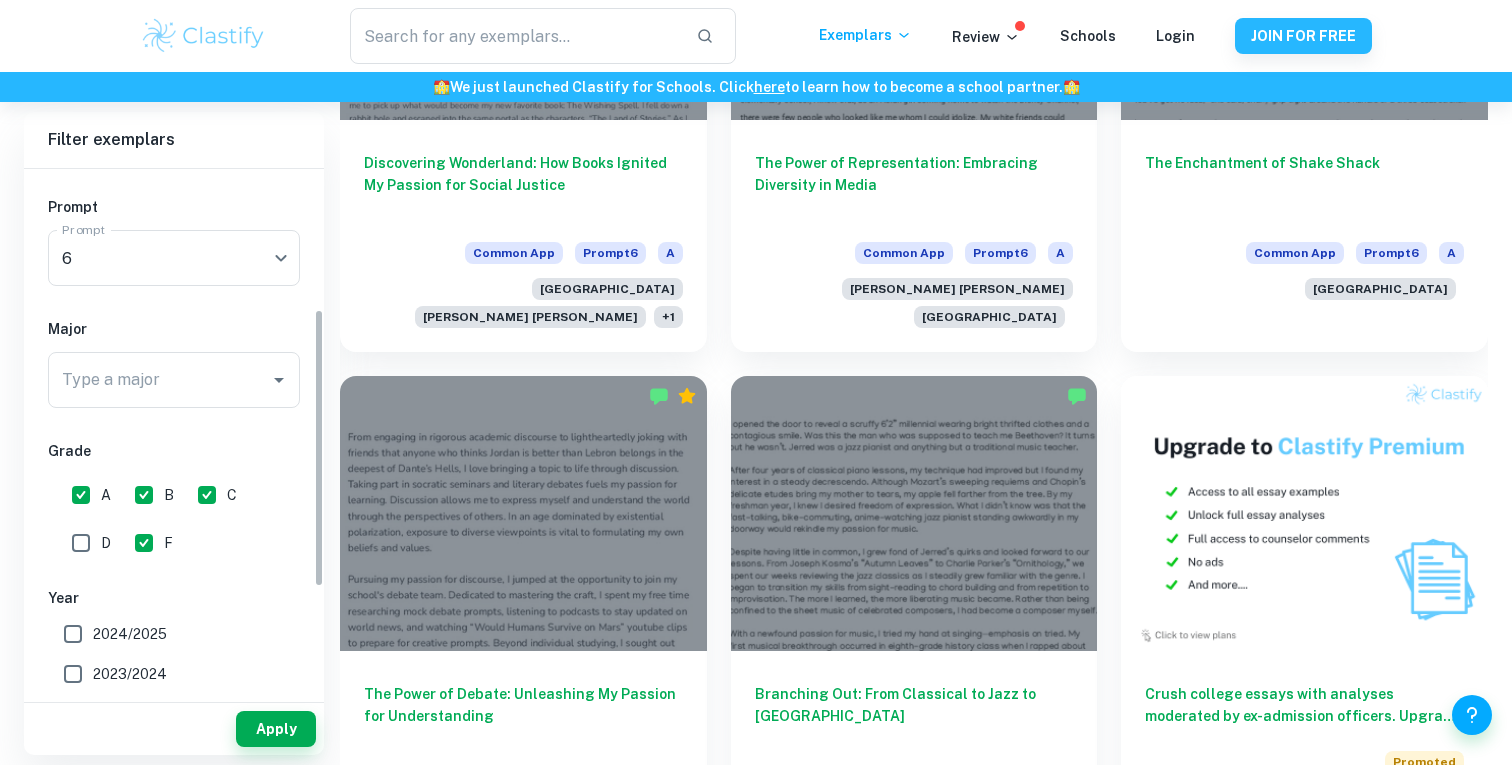 click on "D" at bounding box center (81, 543) 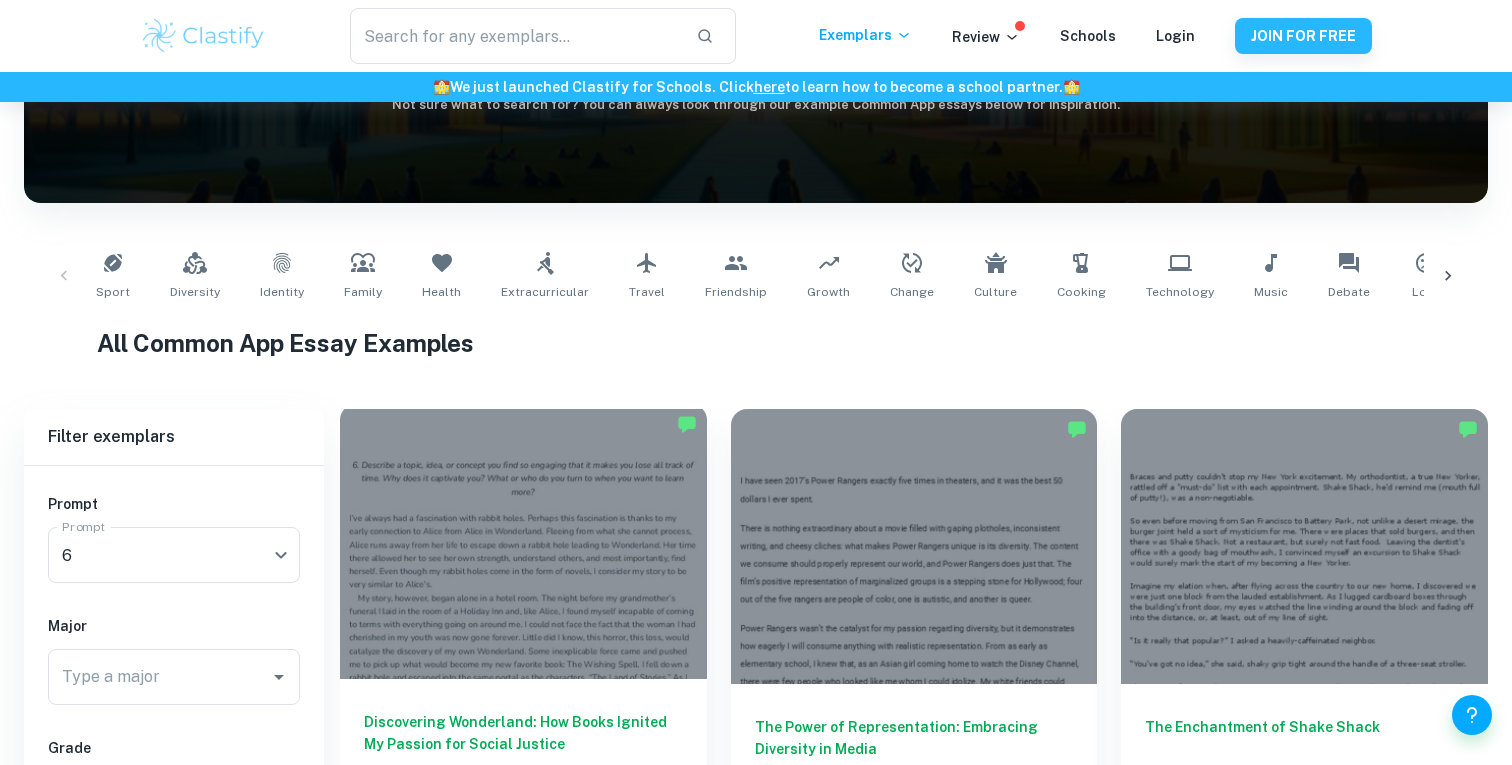 scroll, scrollTop: 566, scrollLeft: 0, axis: vertical 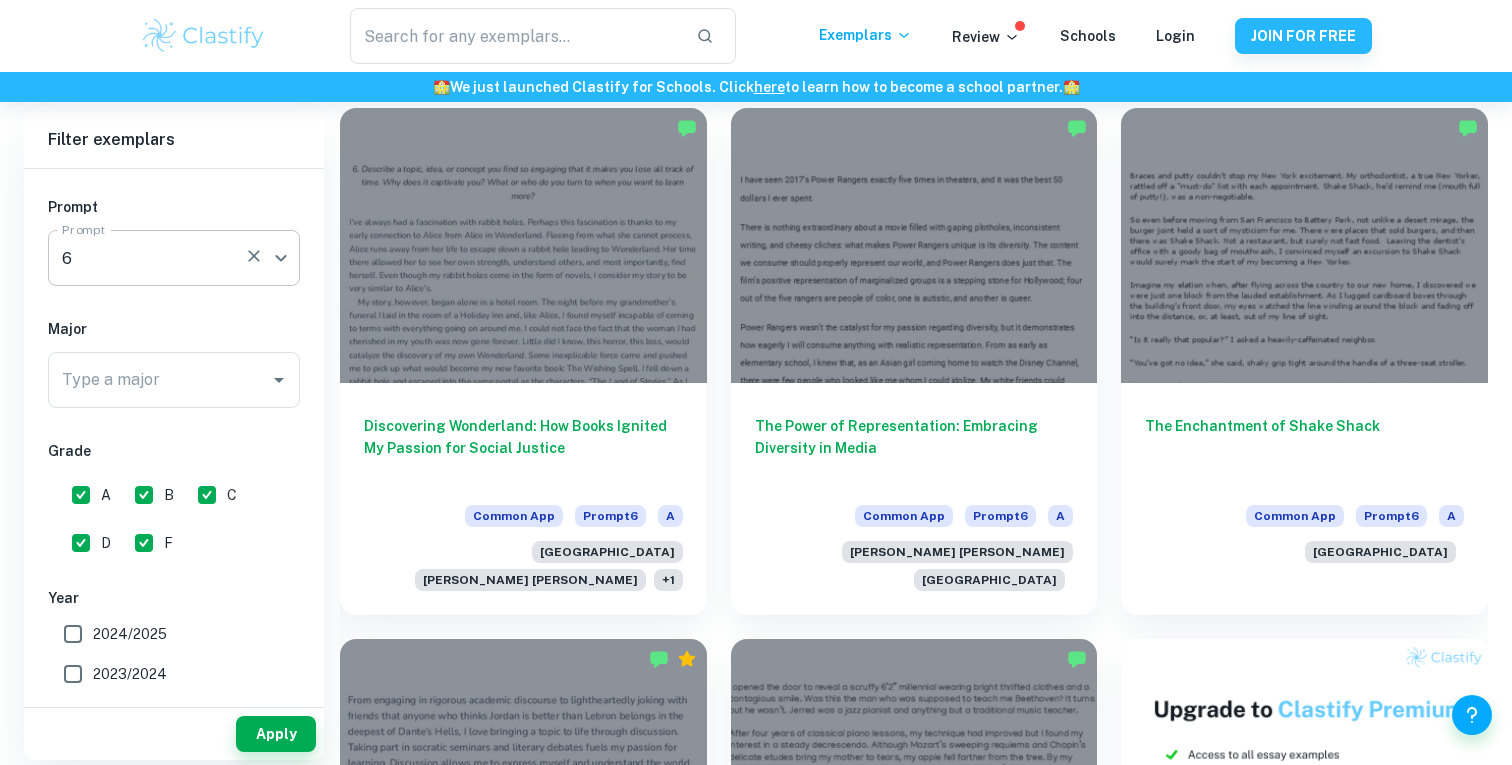 click on "We value your privacy We use cookies to enhance your browsing experience, serve personalised ads or content, and analyse our traffic. By clicking "Accept All", you consent to our use of cookies.   Cookie Policy Customise   Reject All   Accept All   Customise Consent Preferences   We use cookies to help you navigate efficiently and perform certain functions. You will find detailed information about all cookies under each consent category below. The cookies that are categorised as "Necessary" are stored on your browser as they are essential for enabling the basic functionalities of the site. ...  Show more For more information on how Google's third-party cookies operate and handle your data, see:   Google Privacy Policy Necessary Always Active Necessary cookies are required to enable the basic features of this site, such as providing secure log-in or adjusting your consent preferences. These cookies do not store any personally identifiable data. Functional Analytics Performance Advertisement Uncategorised" at bounding box center (756, -82) 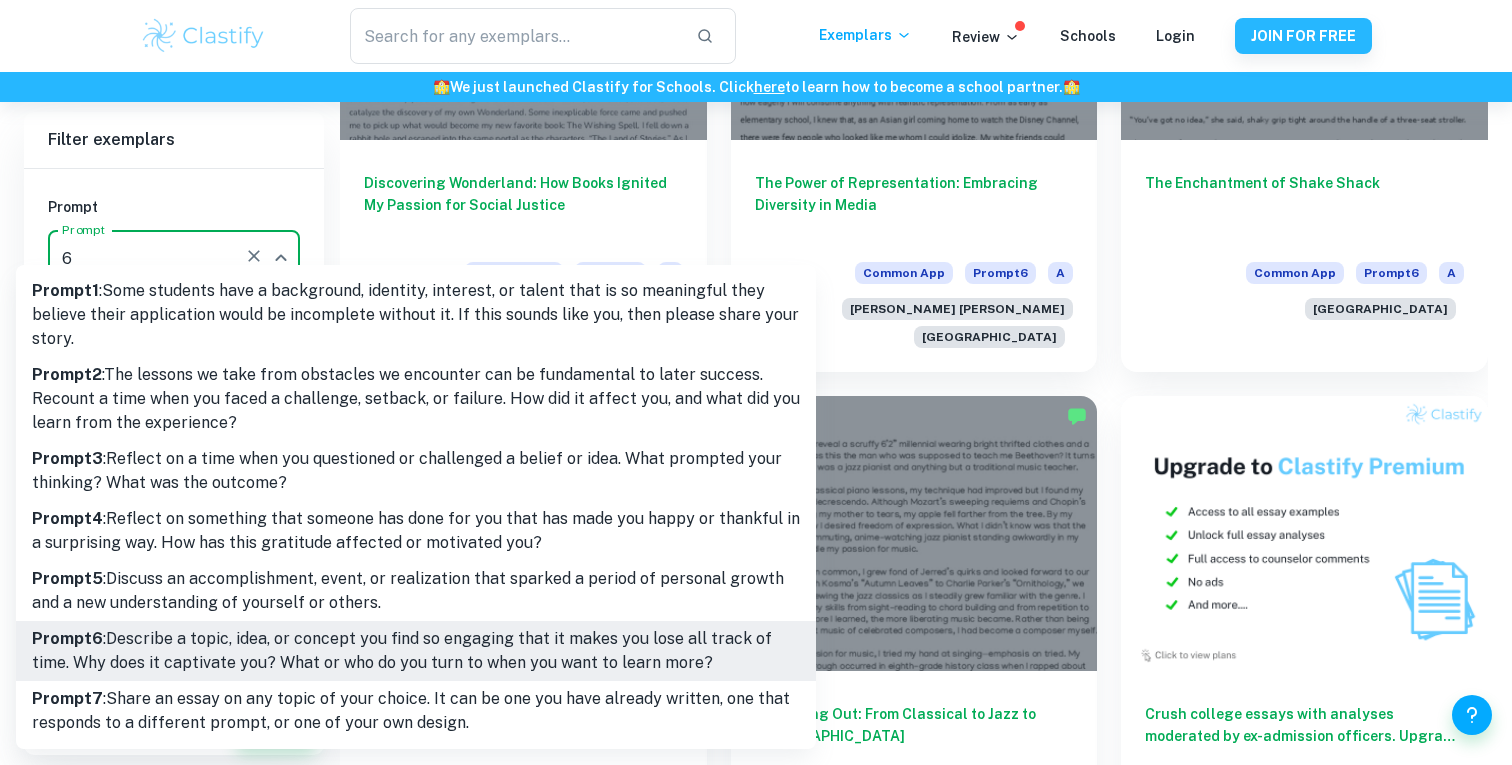 scroll, scrollTop: 891, scrollLeft: 0, axis: vertical 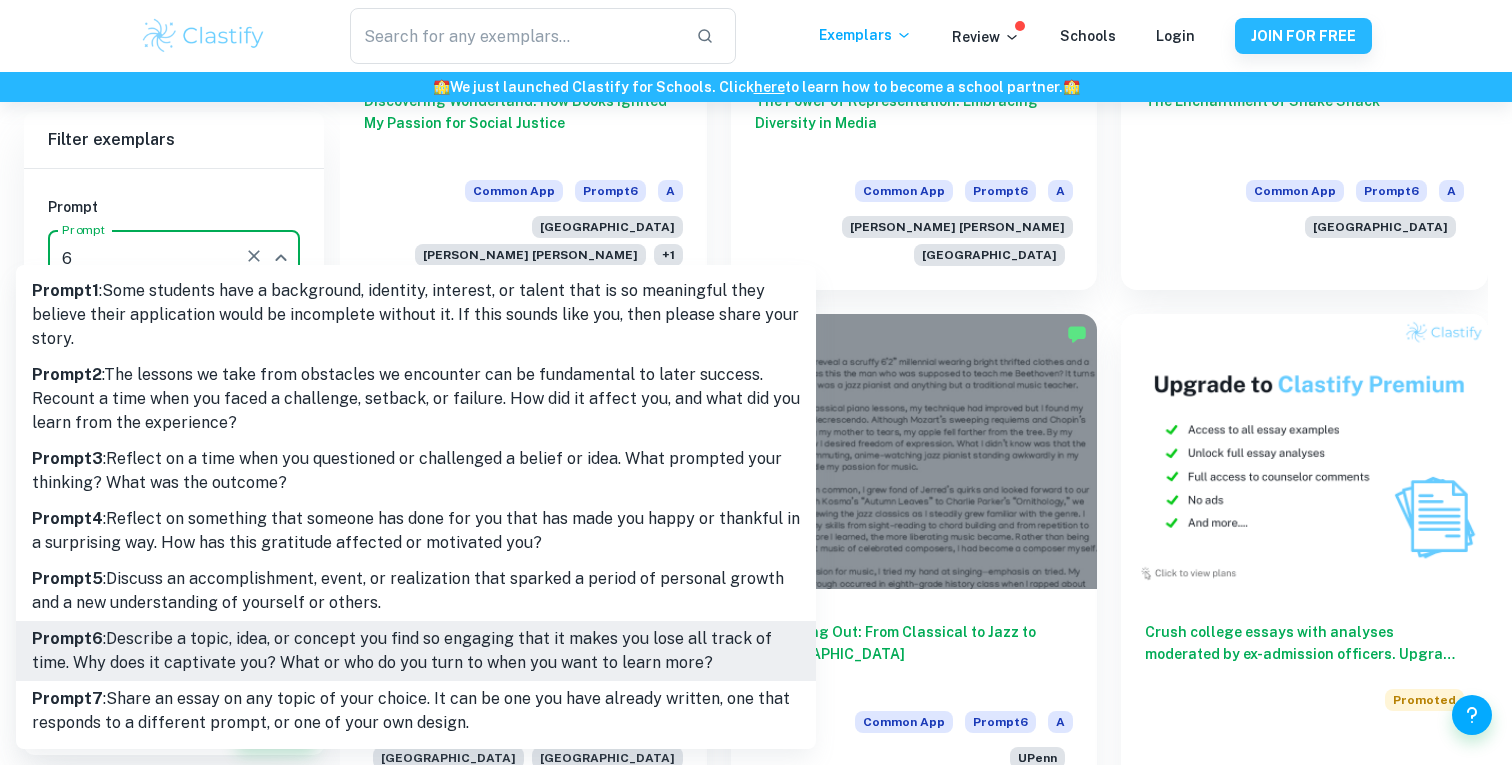 click at bounding box center [756, 382] 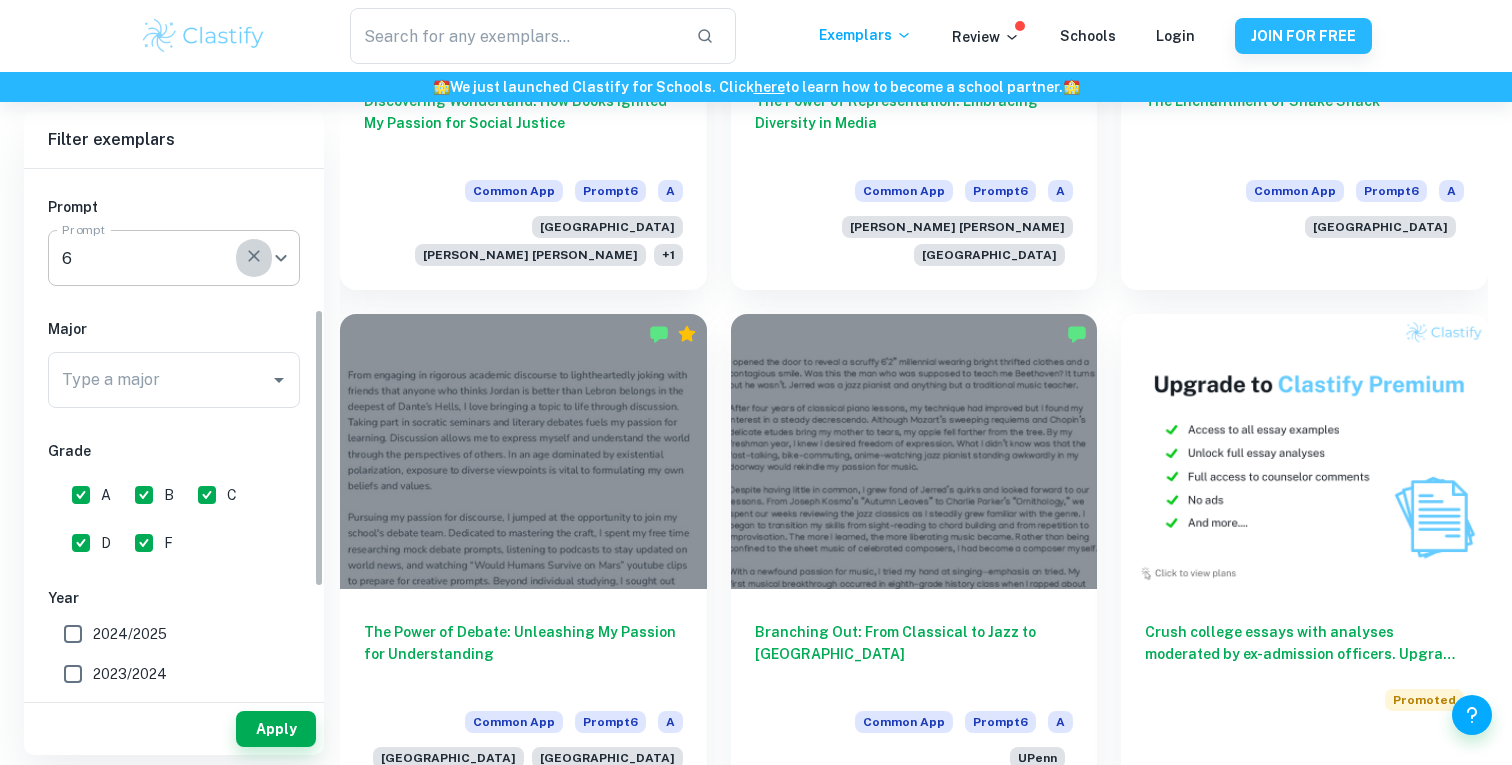 click 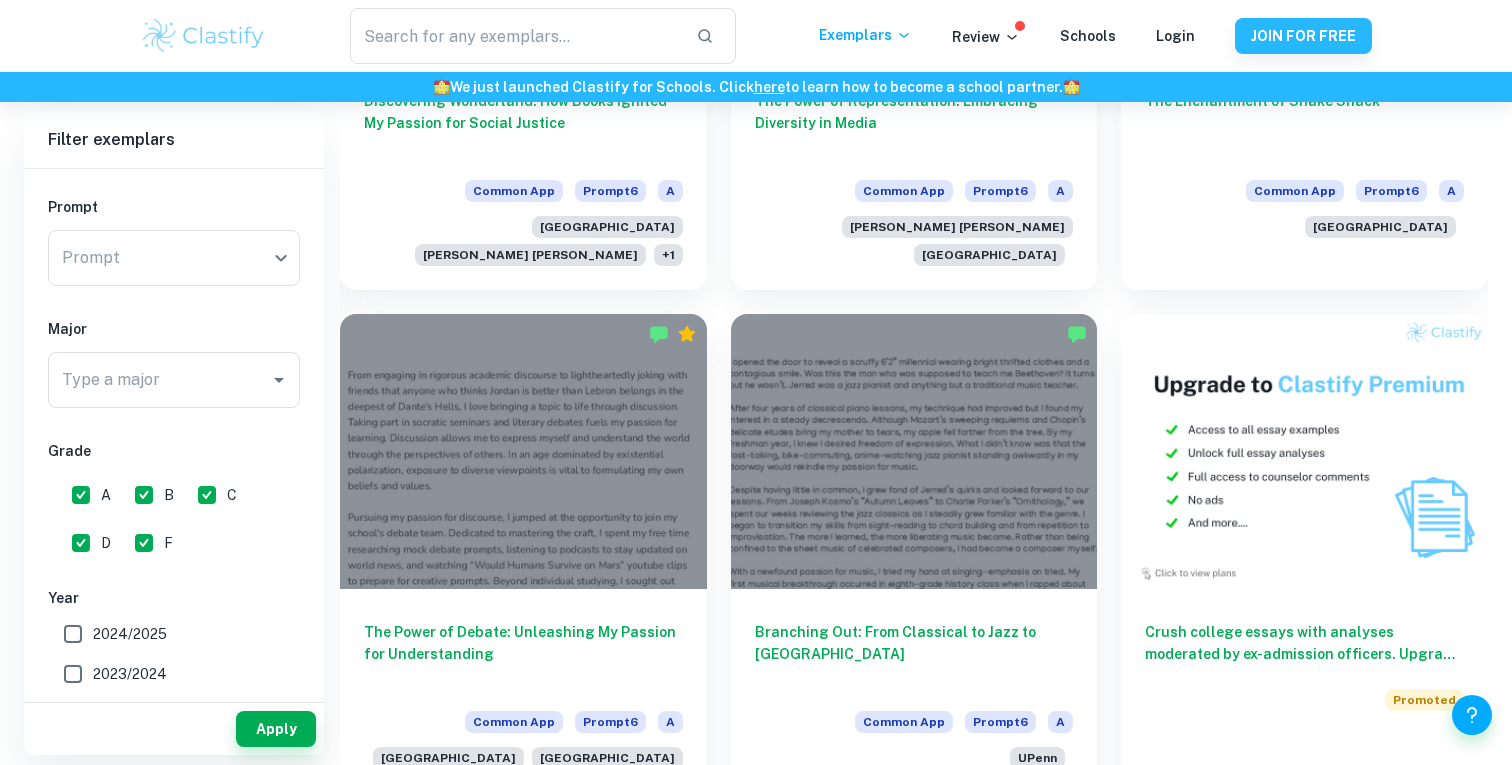 click on "A" at bounding box center [81, 495] 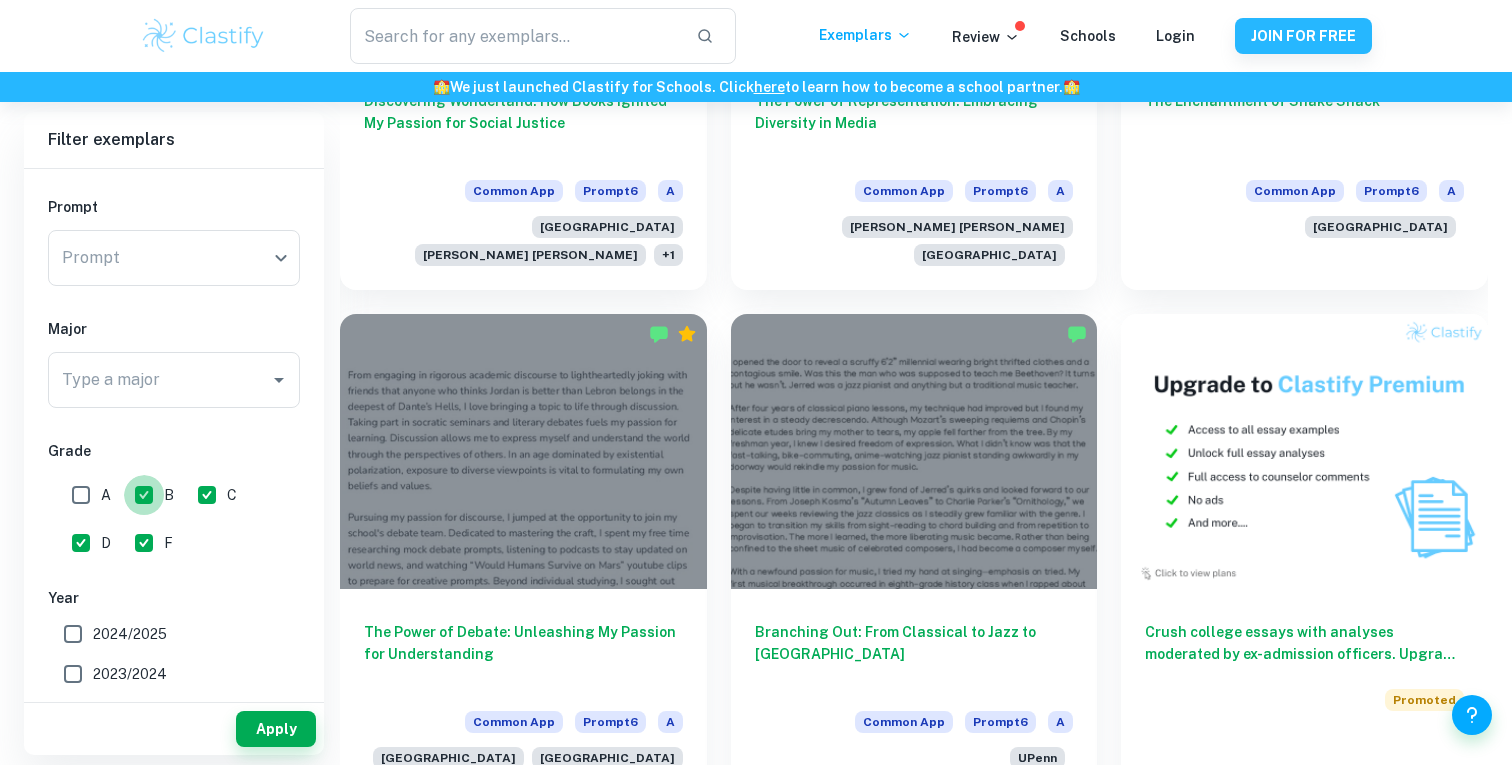 click on "B" at bounding box center [144, 495] 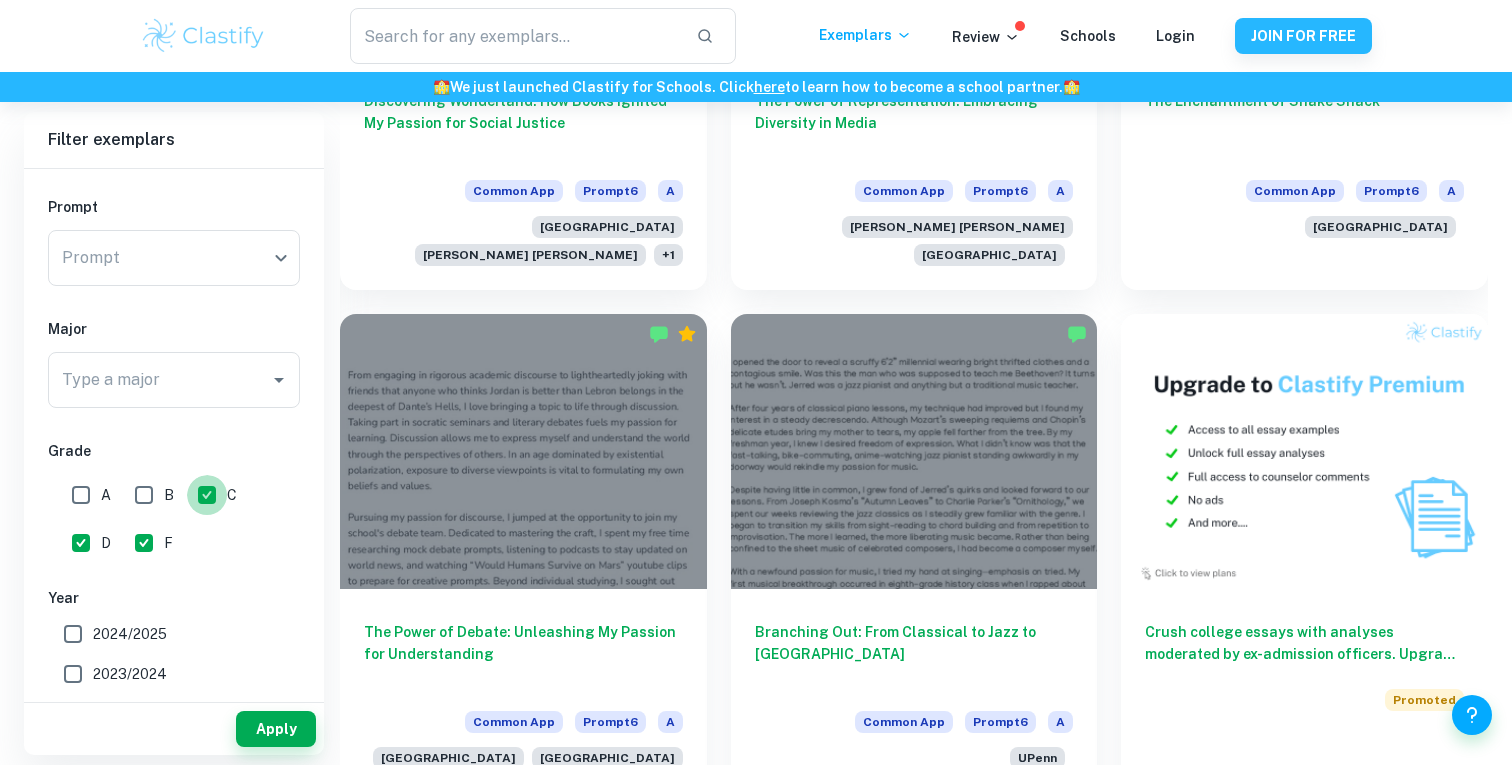 click on "C" at bounding box center [207, 495] 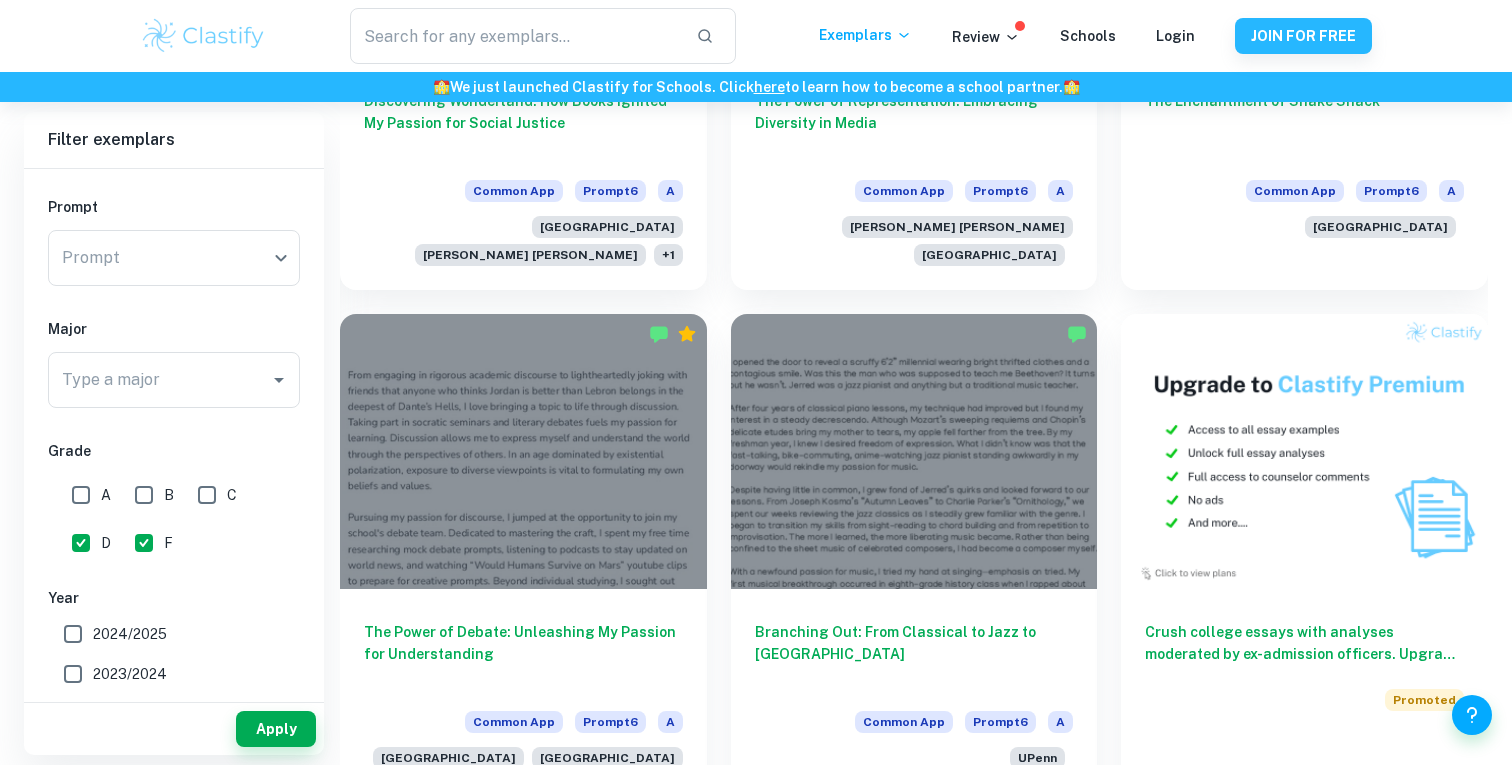 click on "D" at bounding box center (81, 543) 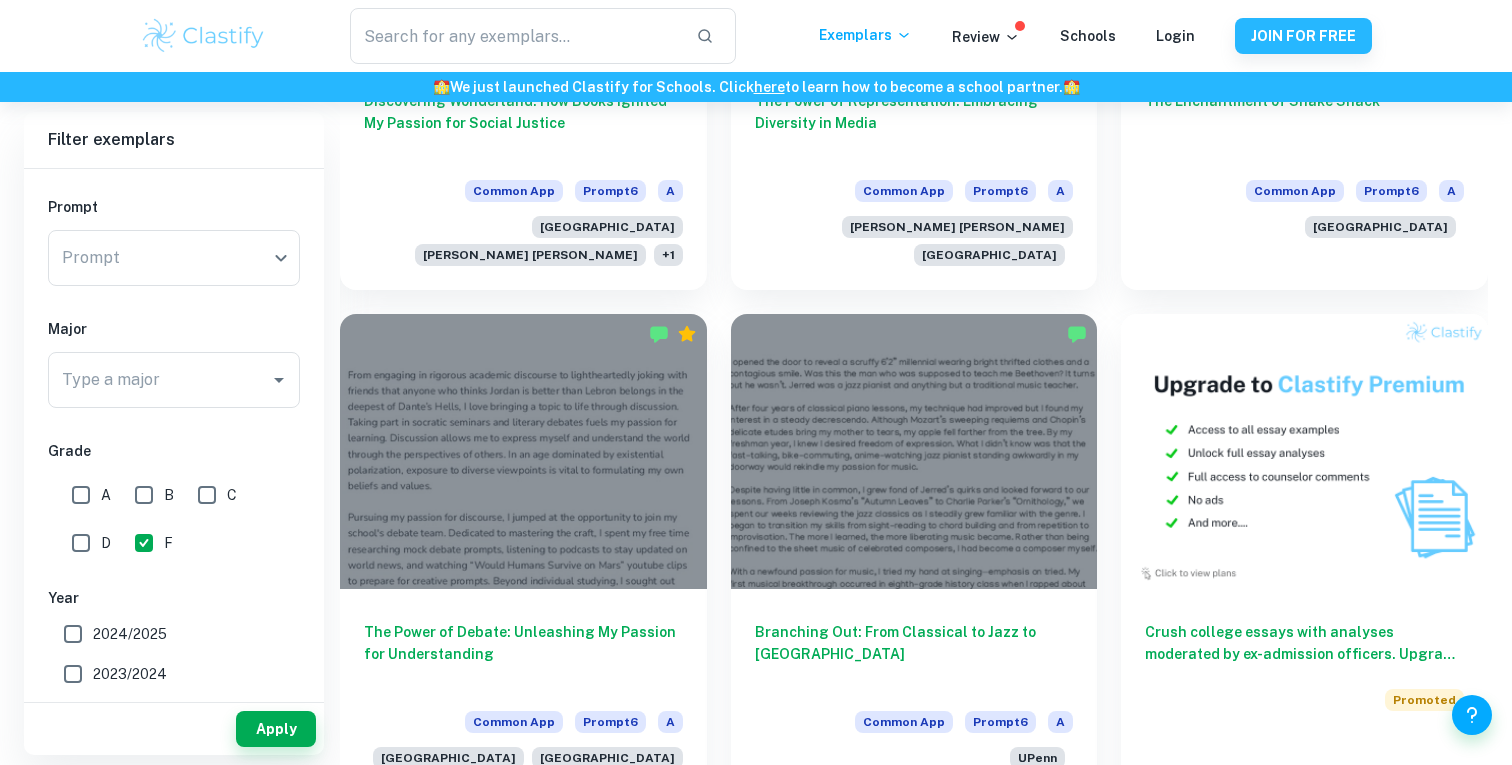 click on "A" at bounding box center [81, 495] 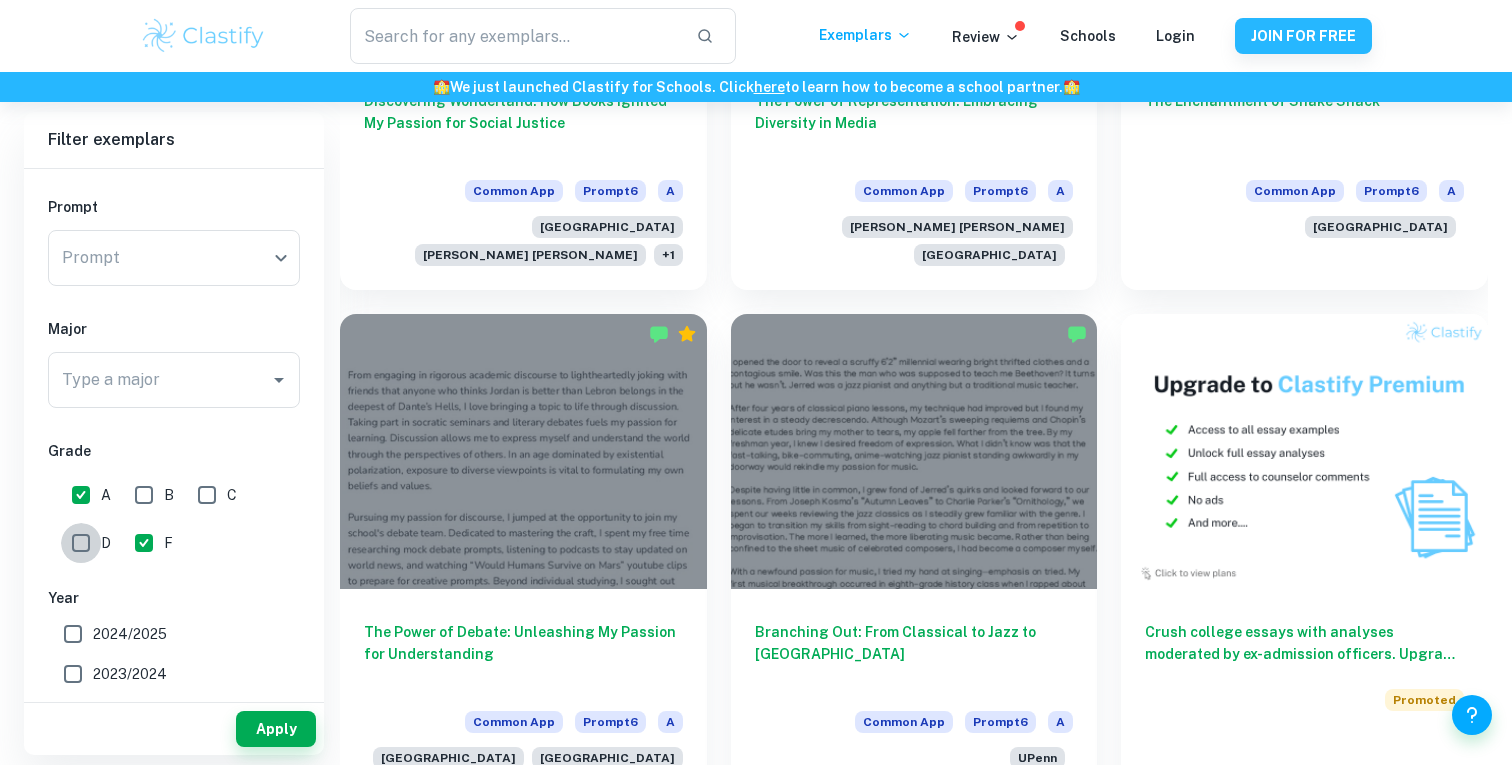 click on "D" at bounding box center (81, 543) 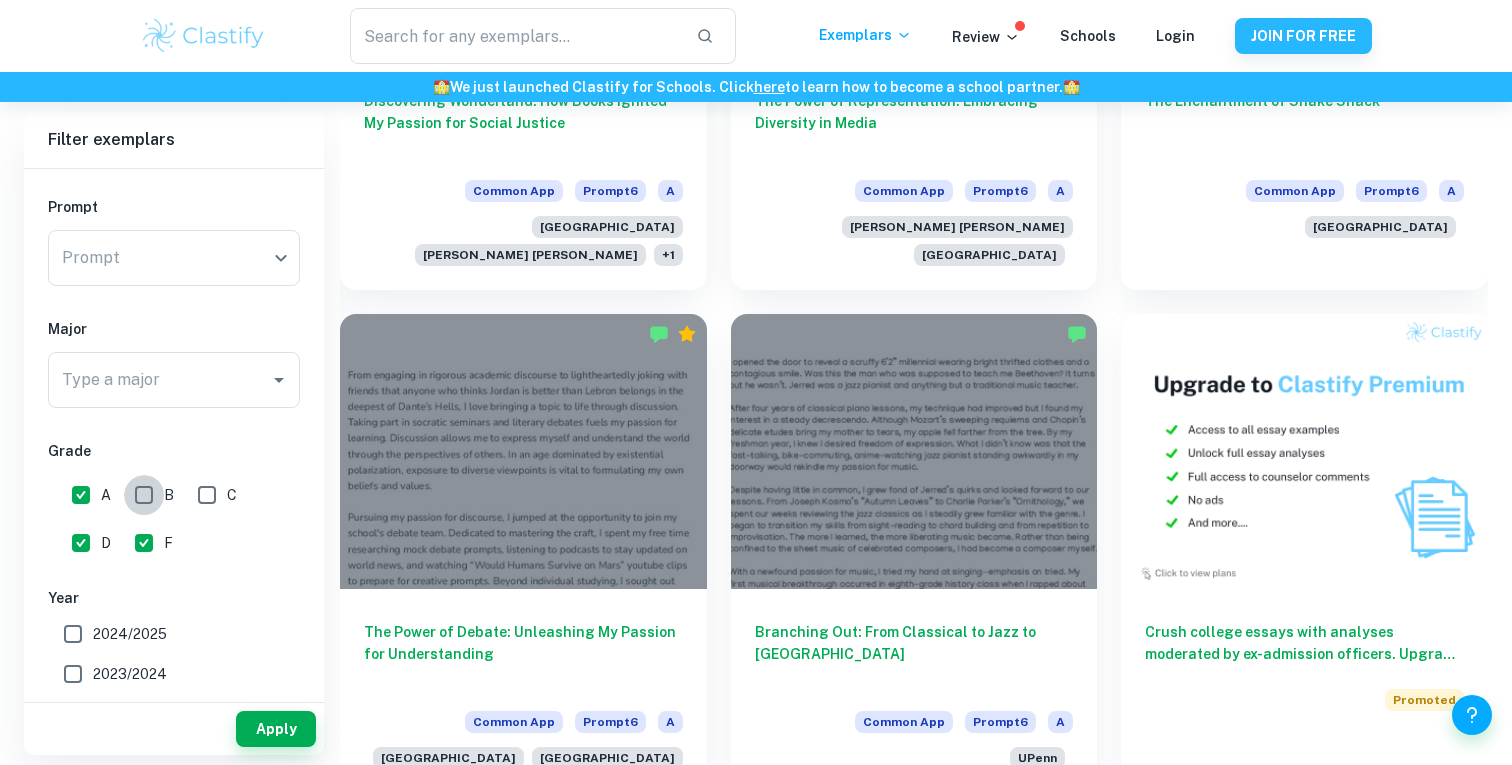 click on "B" at bounding box center (144, 495) 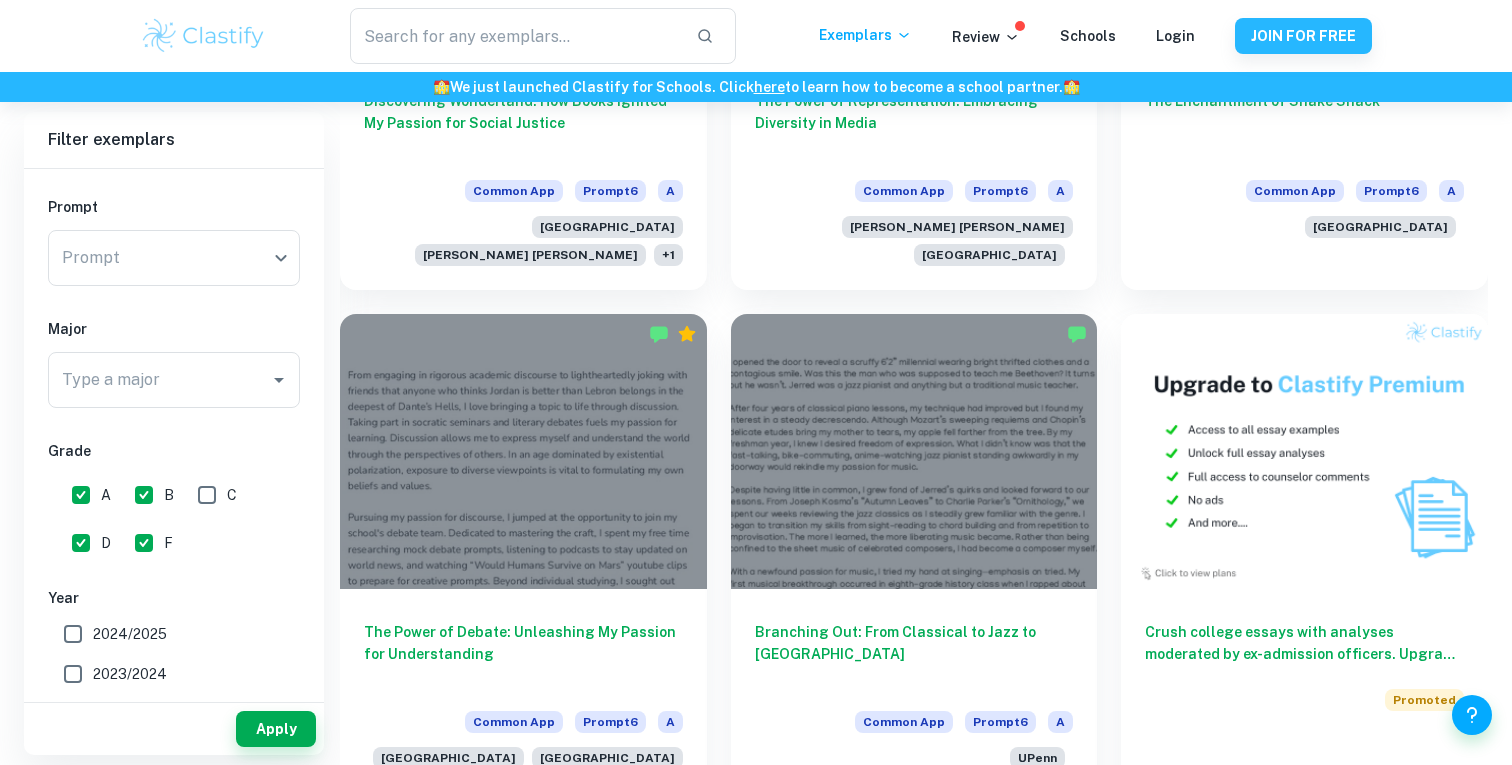 click on "C" at bounding box center (207, 495) 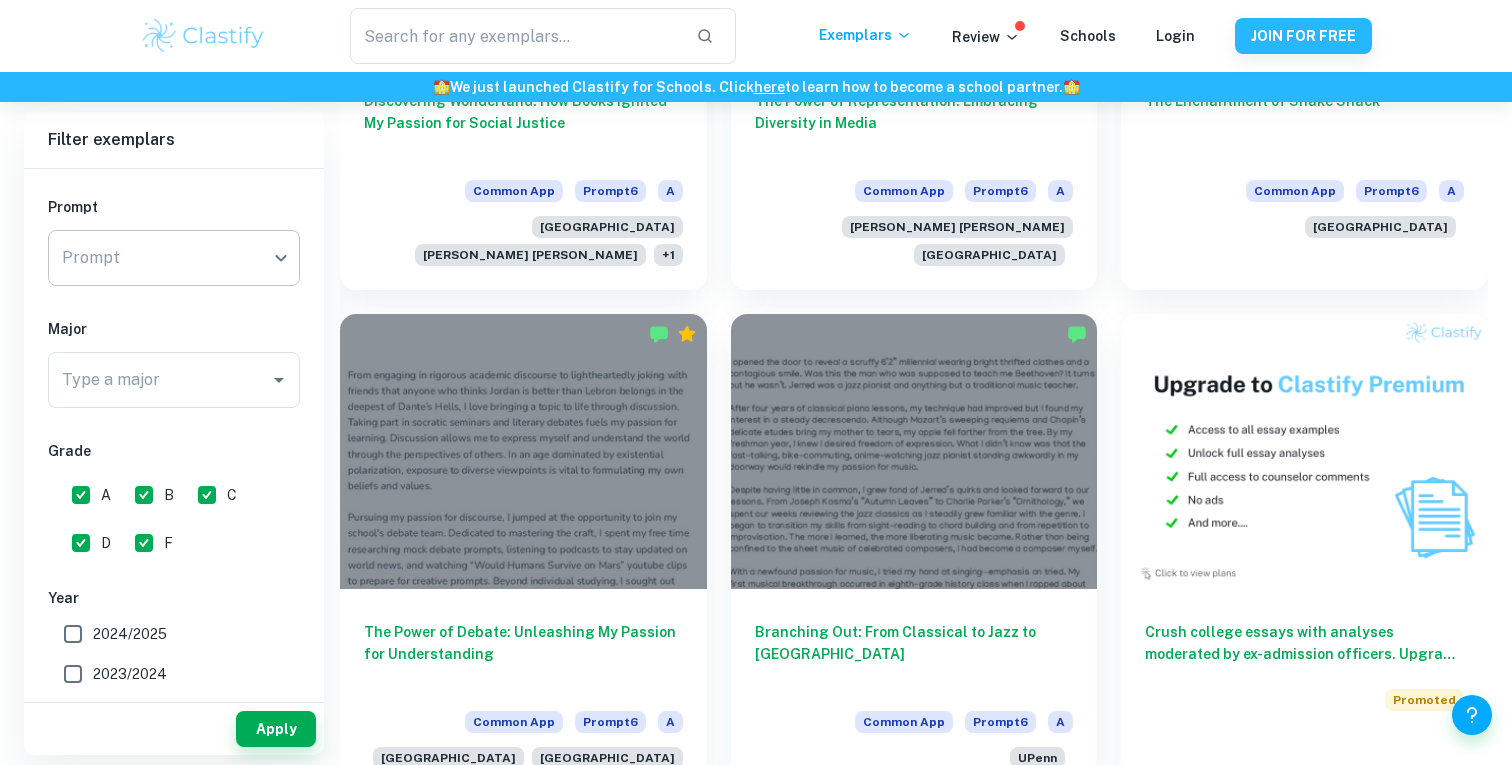 click on "We value your privacy We use cookies to enhance your browsing experience, serve personalised ads or content, and analyse our traffic. By clicking "Accept All", you consent to our use of cookies.   Cookie Policy Customise   Reject All   Accept All   Customise Consent Preferences   We use cookies to help you navigate efficiently and perform certain functions. You will find detailed information about all cookies under each consent category below. The cookies that are categorised as "Necessary" are stored on your browser as they are essential for enabling the basic functionalities of the site. ...  Show more For more information on how Google's third-party cookies operate and handle your data, see:   Google Privacy Policy Necessary Always Active Necessary cookies are required to enable the basic features of this site, such as providing secure log-in or adjusting your consent preferences. These cookies do not store any personally identifiable data. Functional Analytics Performance Advertisement Uncategorised" at bounding box center (756, -407) 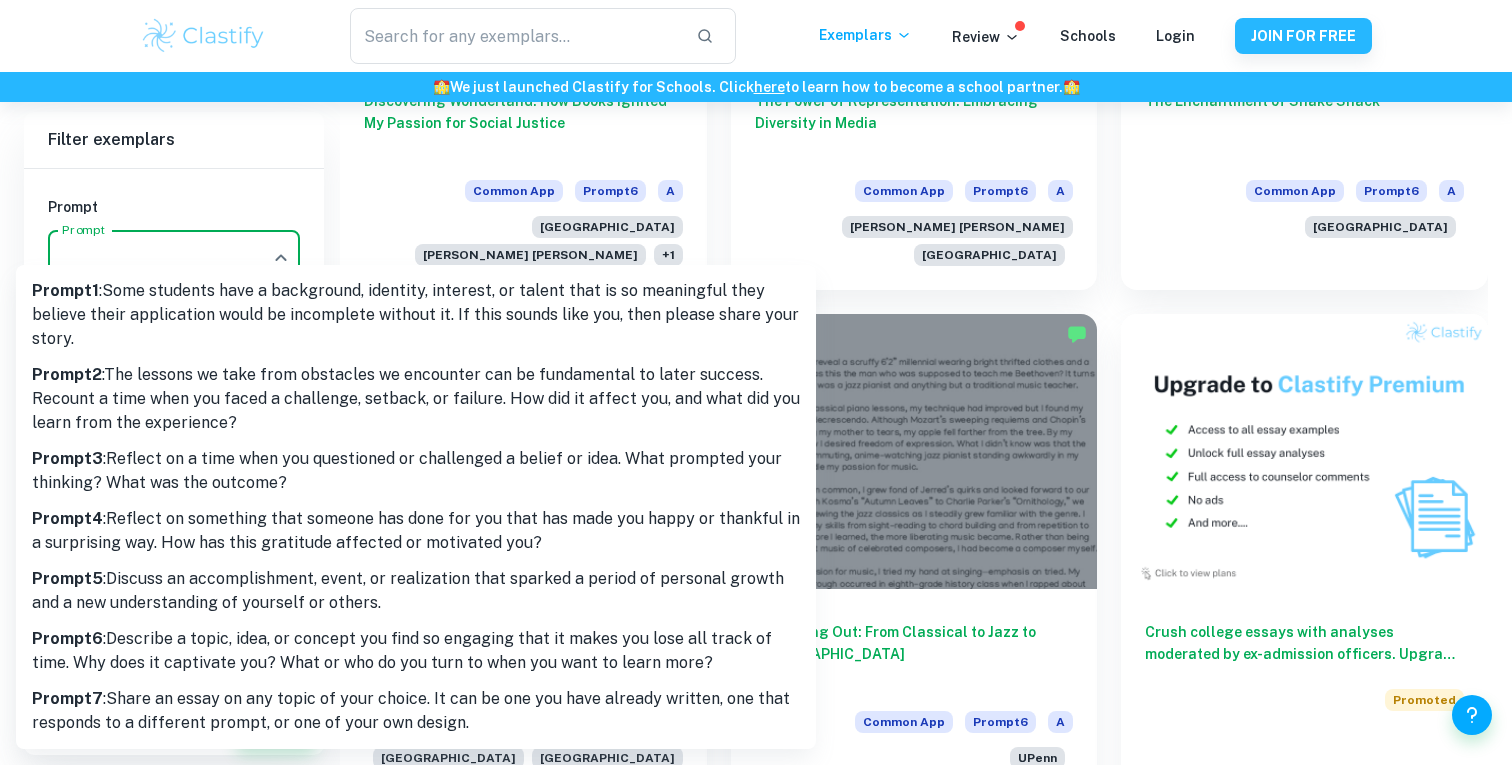 click on "Prompt  6 :  Describe a topic, idea, or concept you find so engaging that it makes you lose all track of time. Why does it captivate you? What or who do you turn to when you want to learn more?" at bounding box center (416, 651) 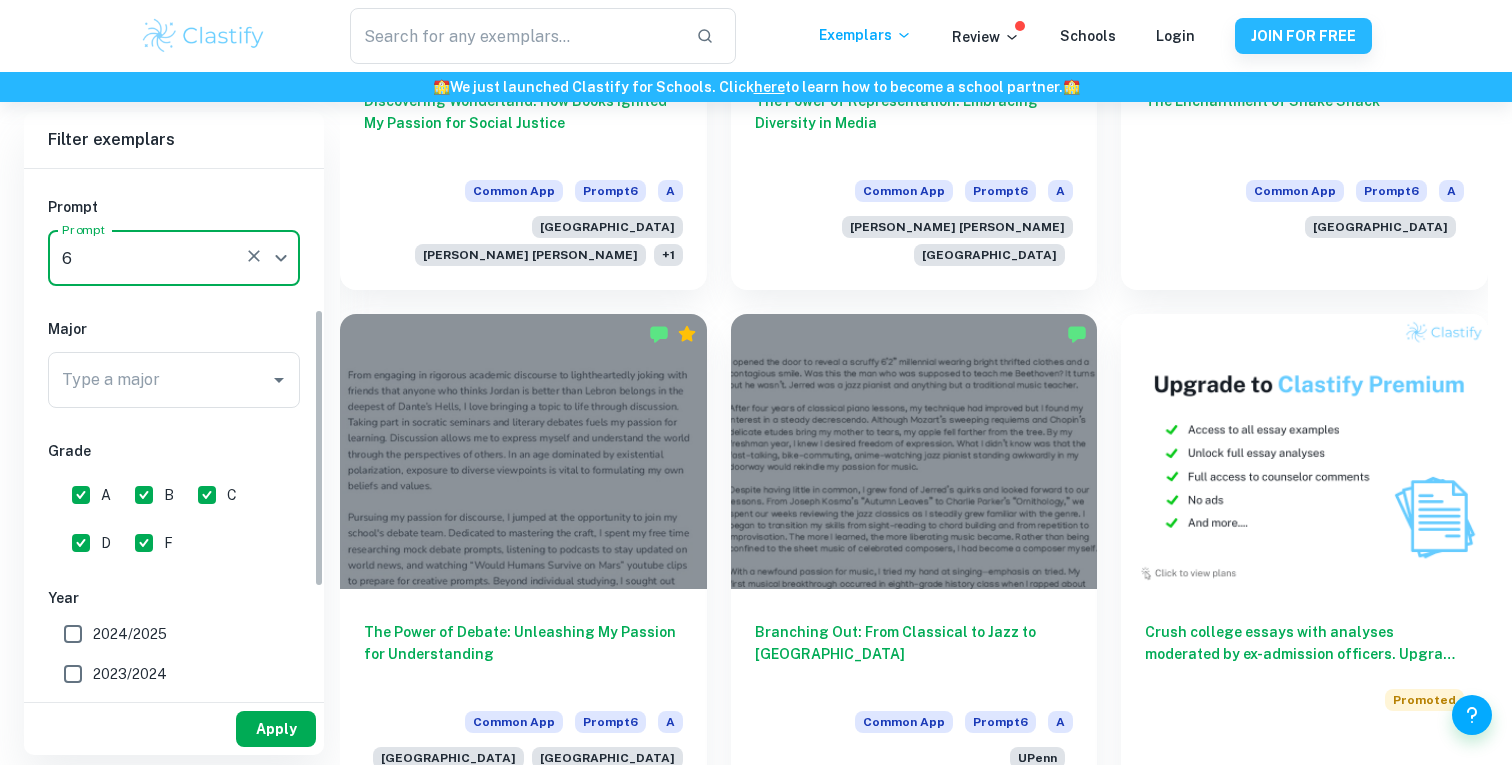 click on "Apply" at bounding box center (276, 729) 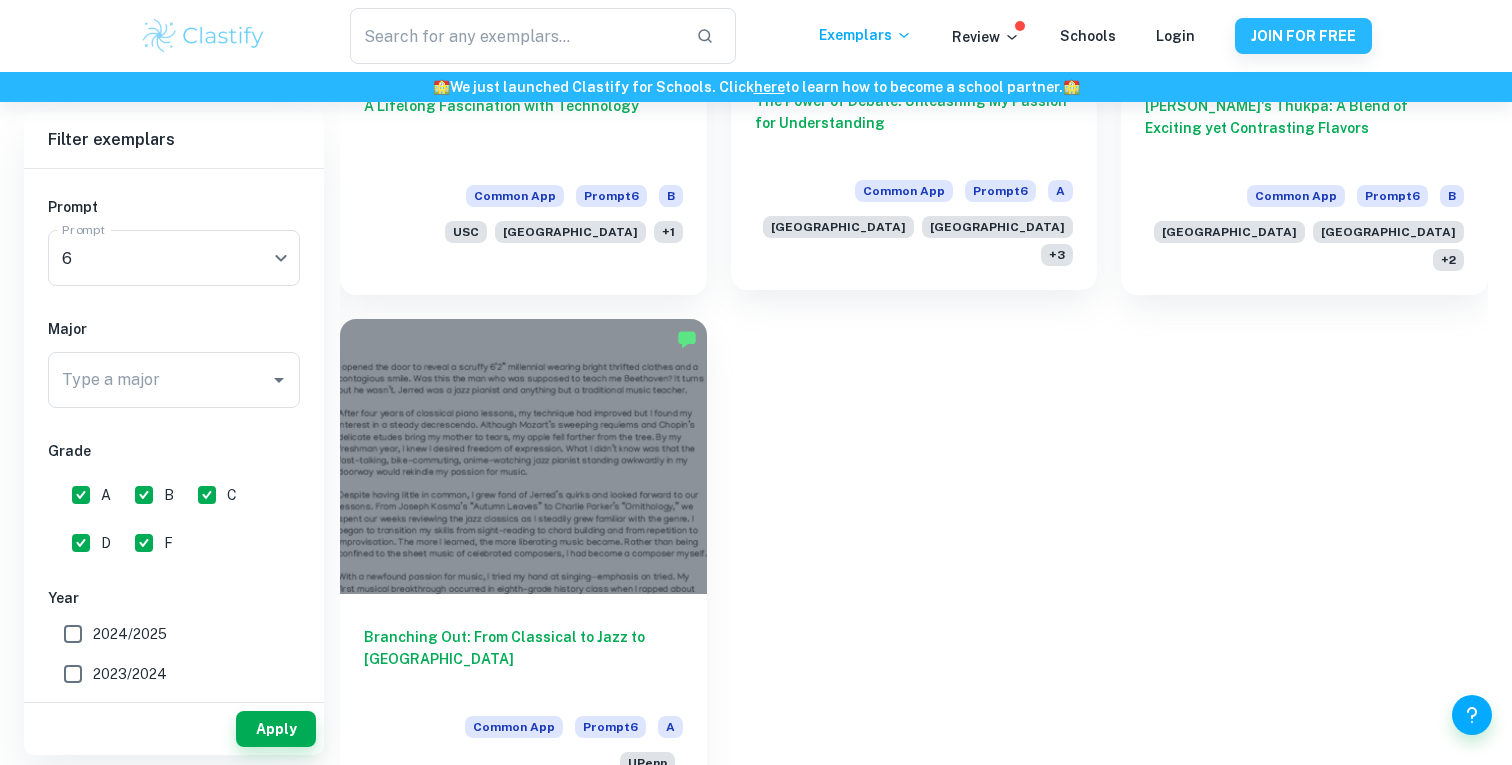 scroll, scrollTop: 1925, scrollLeft: 0, axis: vertical 